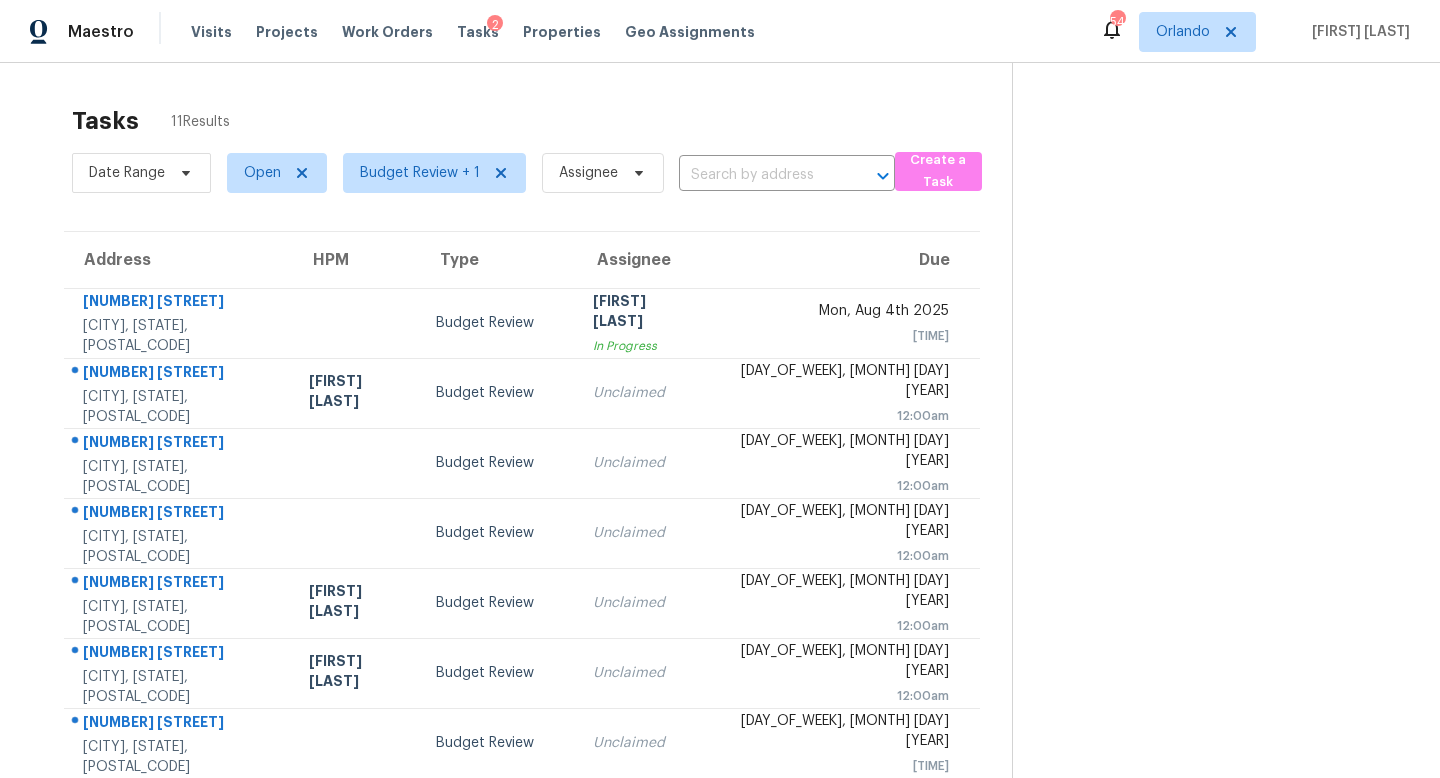 scroll, scrollTop: 0, scrollLeft: 0, axis: both 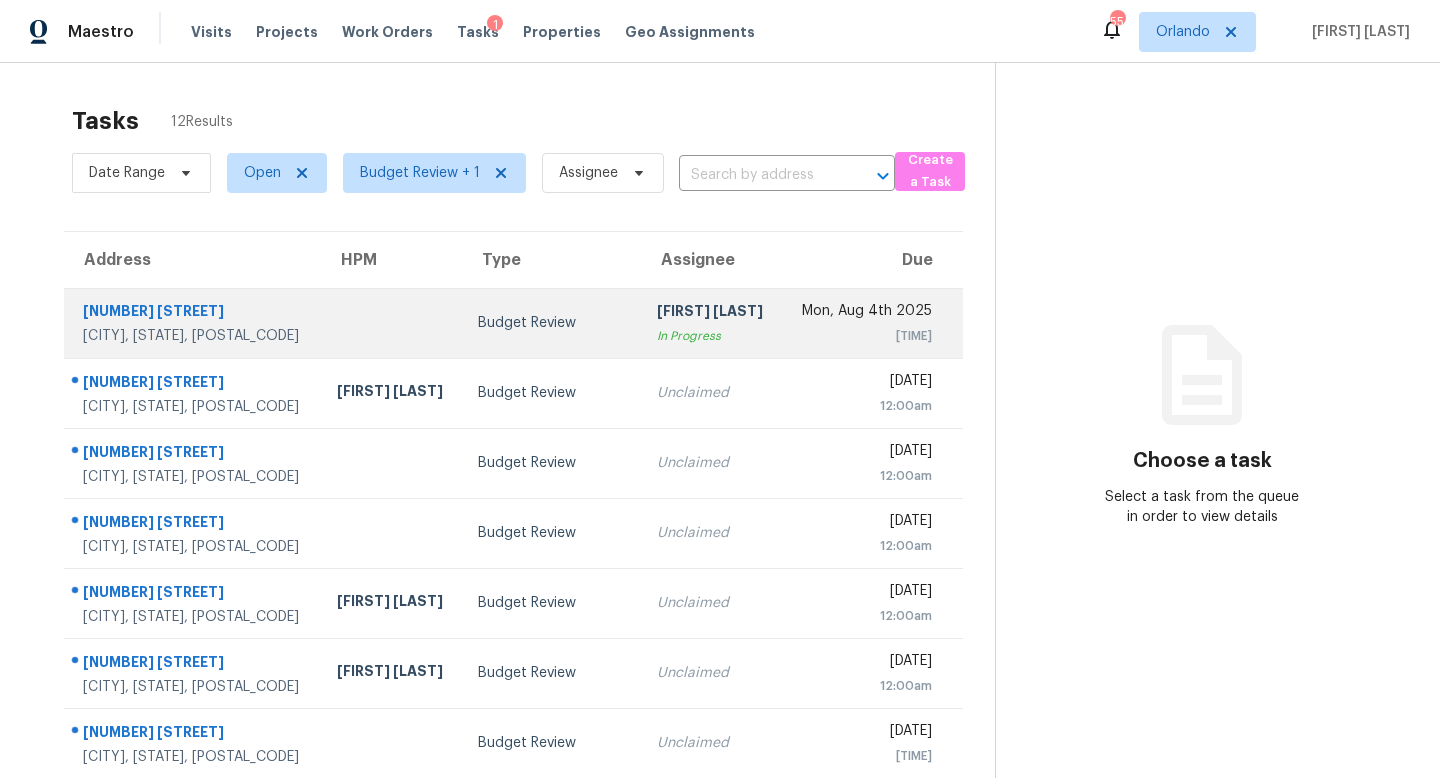 click on "[FIRST] [LAST]" at bounding box center (711, 313) 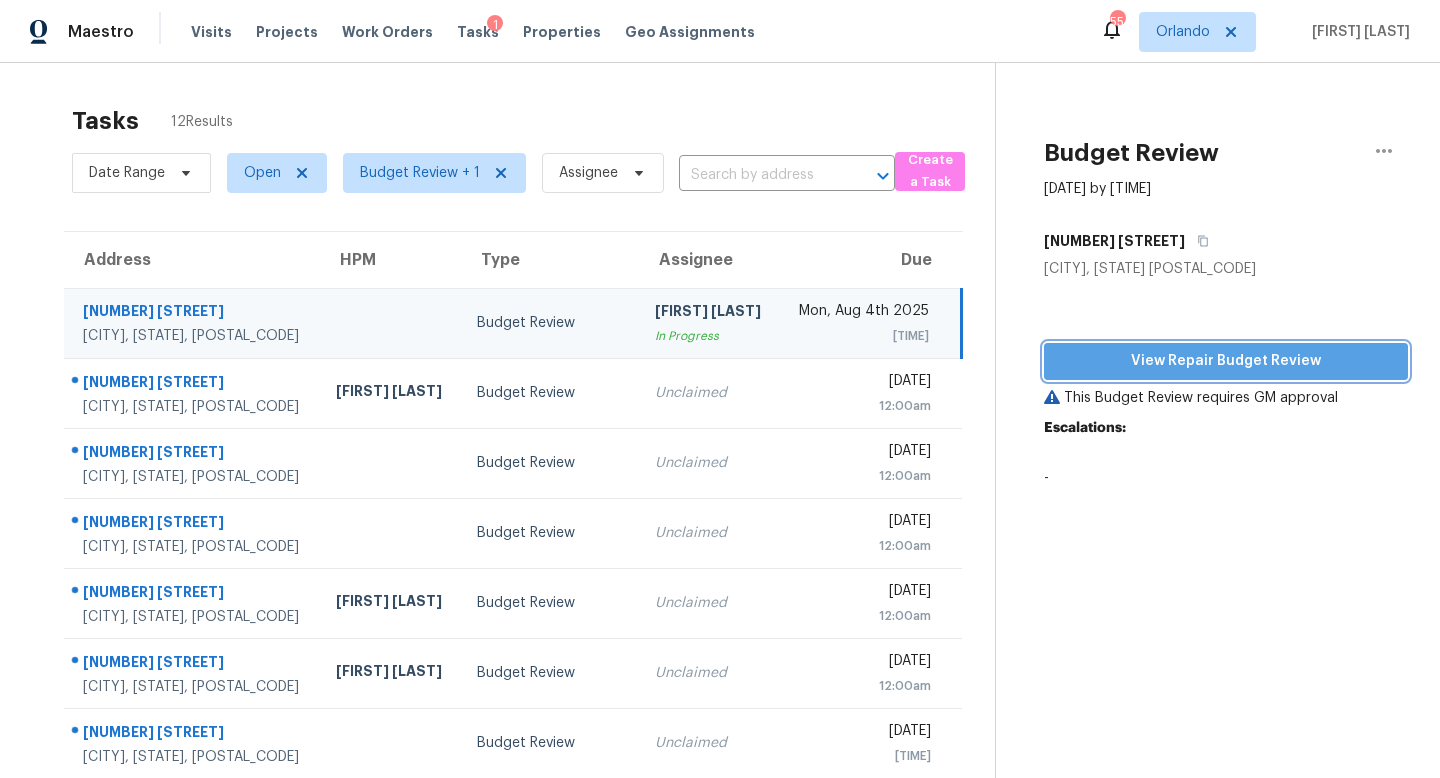 click on "View Repair Budget Review" at bounding box center [1226, 361] 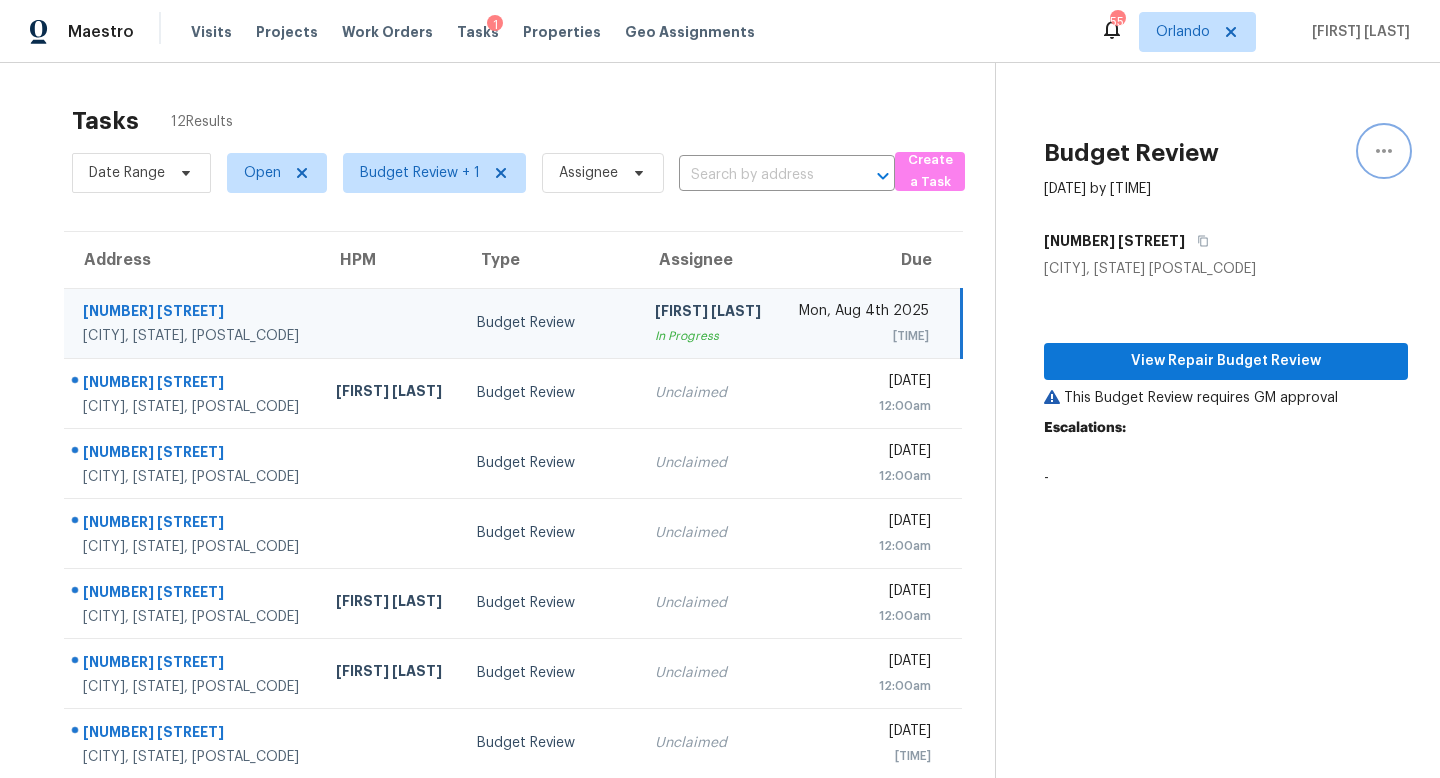 click 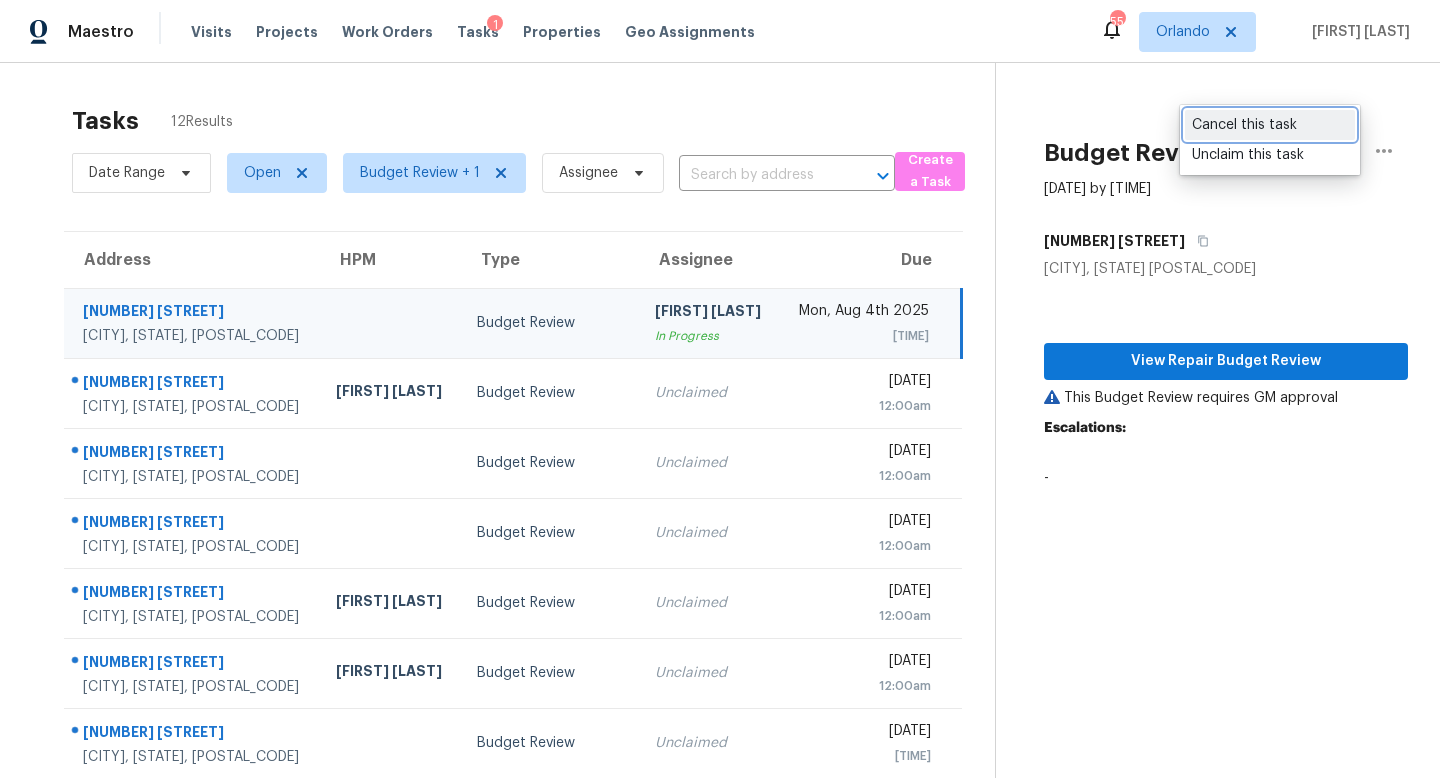 click on "Cancel this task" at bounding box center (1270, 125) 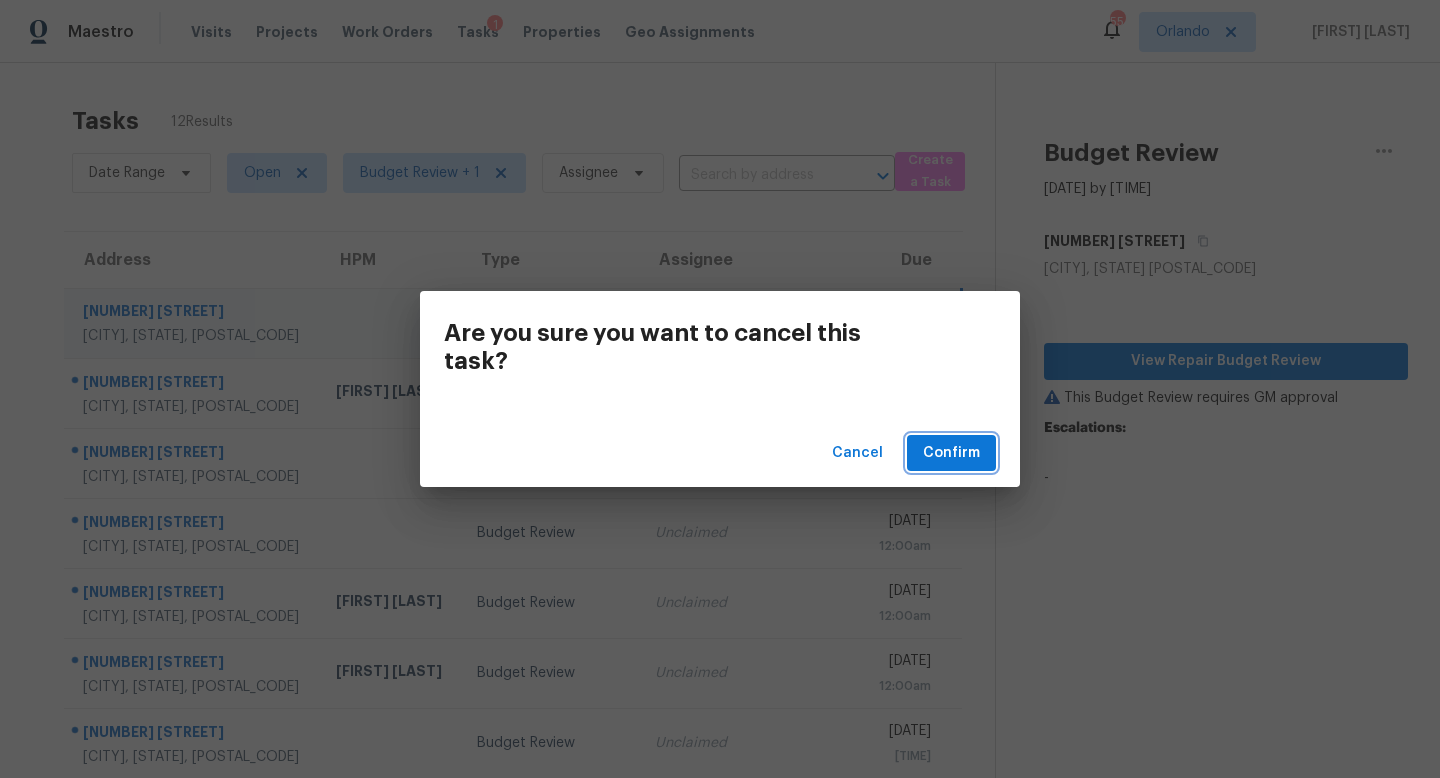 click on "Confirm" at bounding box center (951, 453) 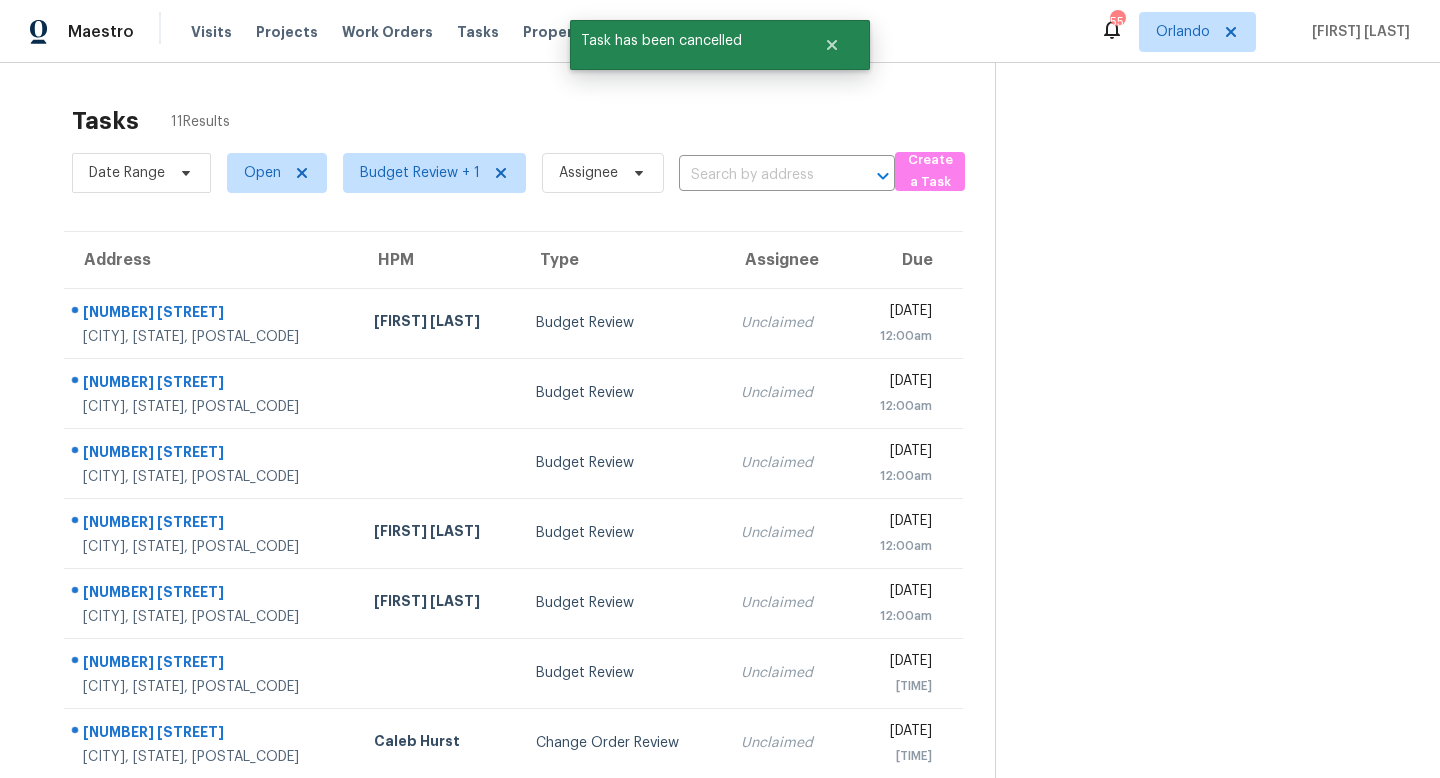 scroll, scrollTop: 263, scrollLeft: 0, axis: vertical 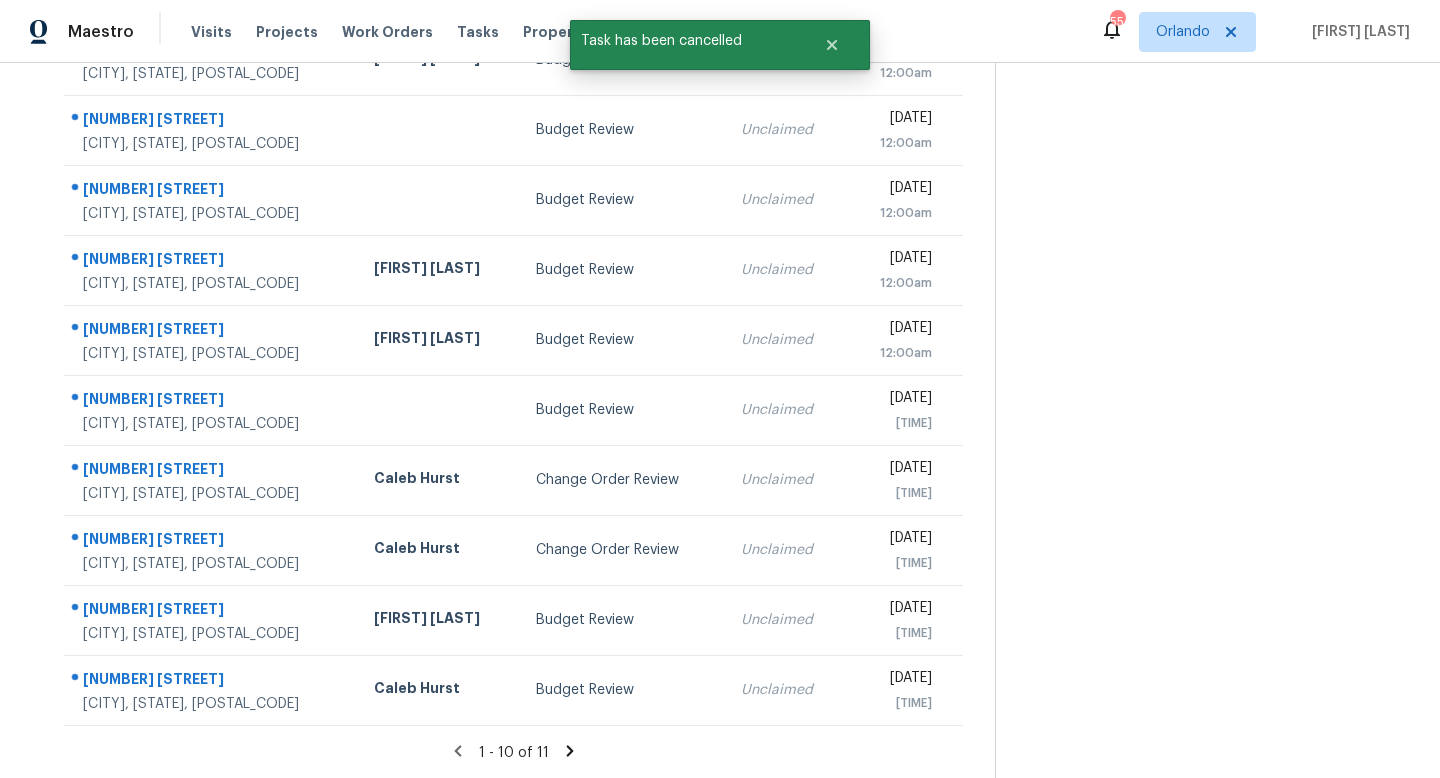 click 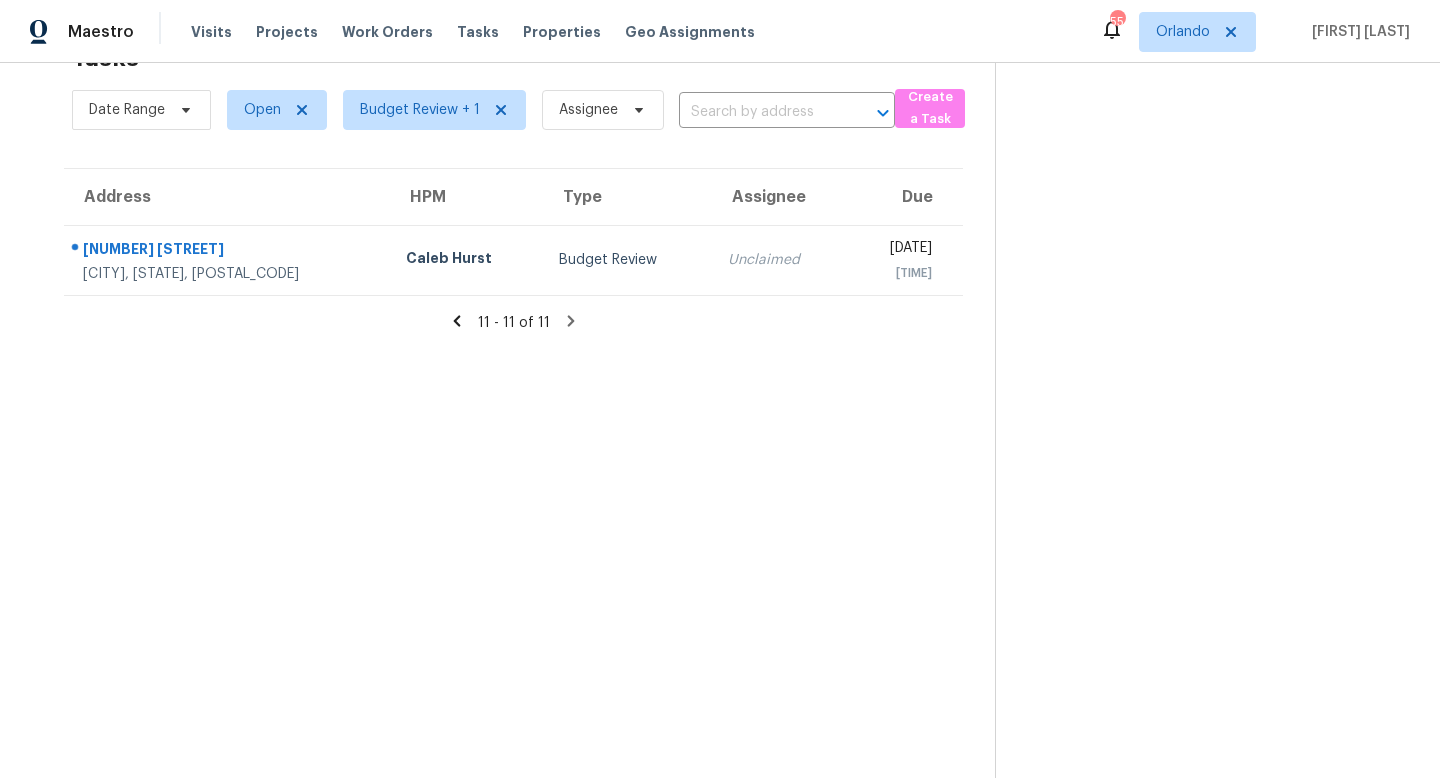 click 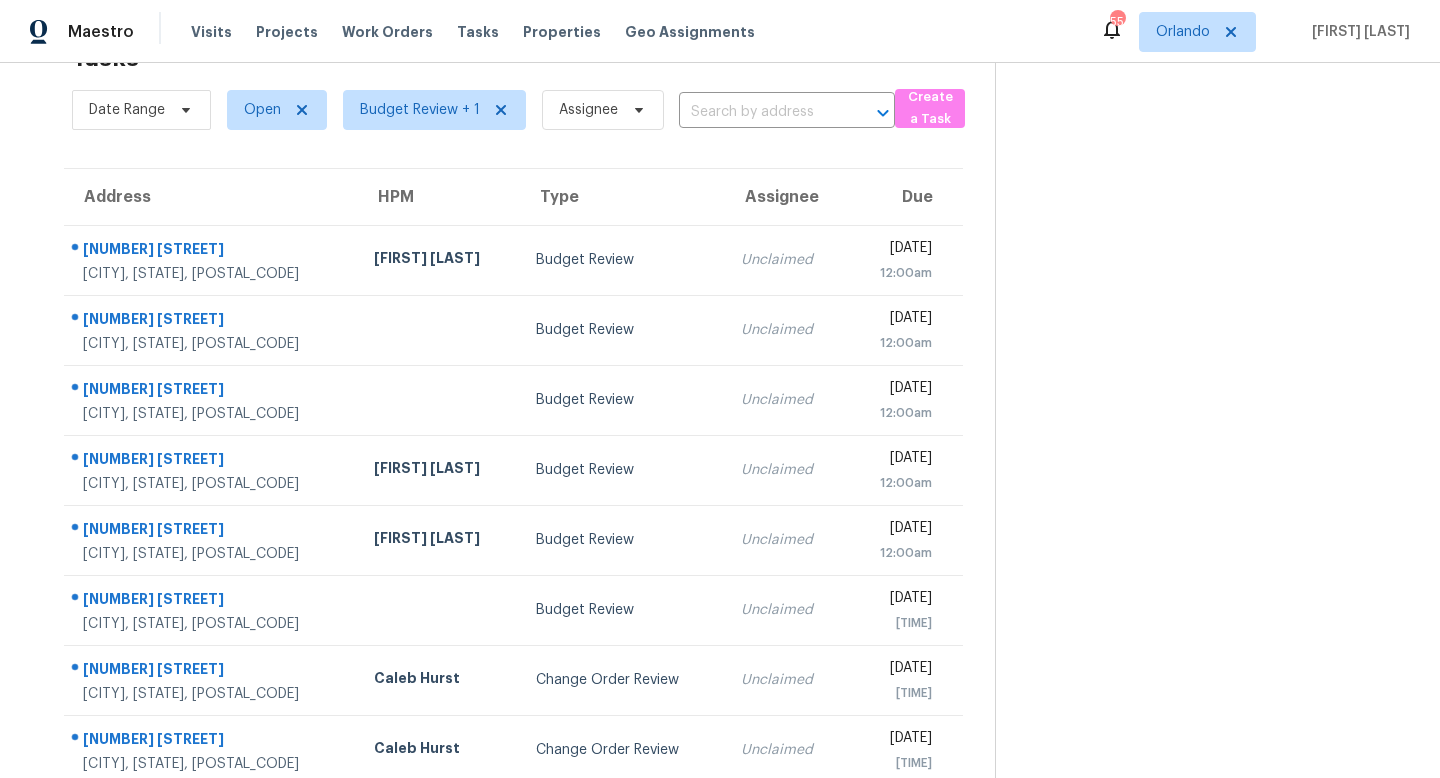 scroll, scrollTop: 263, scrollLeft: 0, axis: vertical 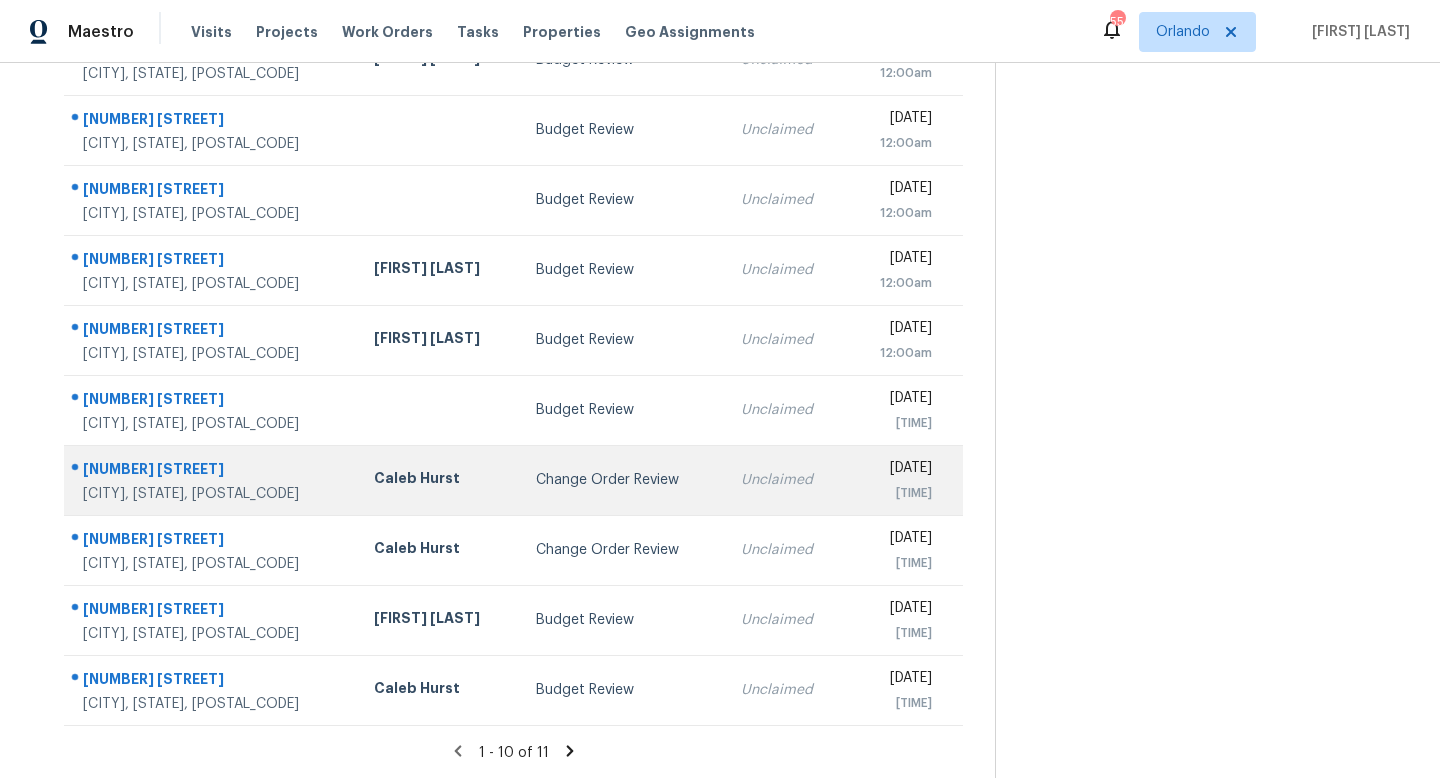 click on "Change Order Review" at bounding box center (622, 480) 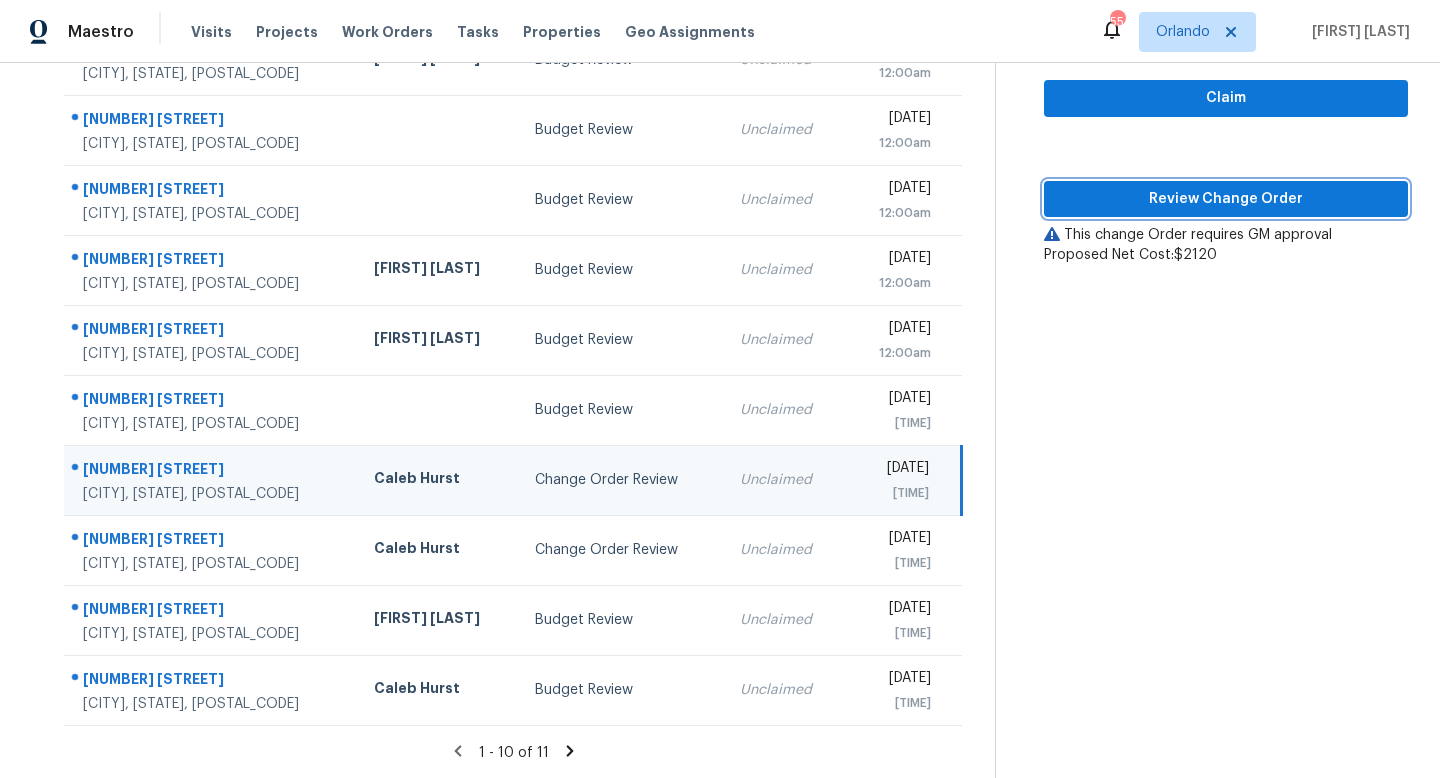 click on "Review Change Order" at bounding box center [1226, 199] 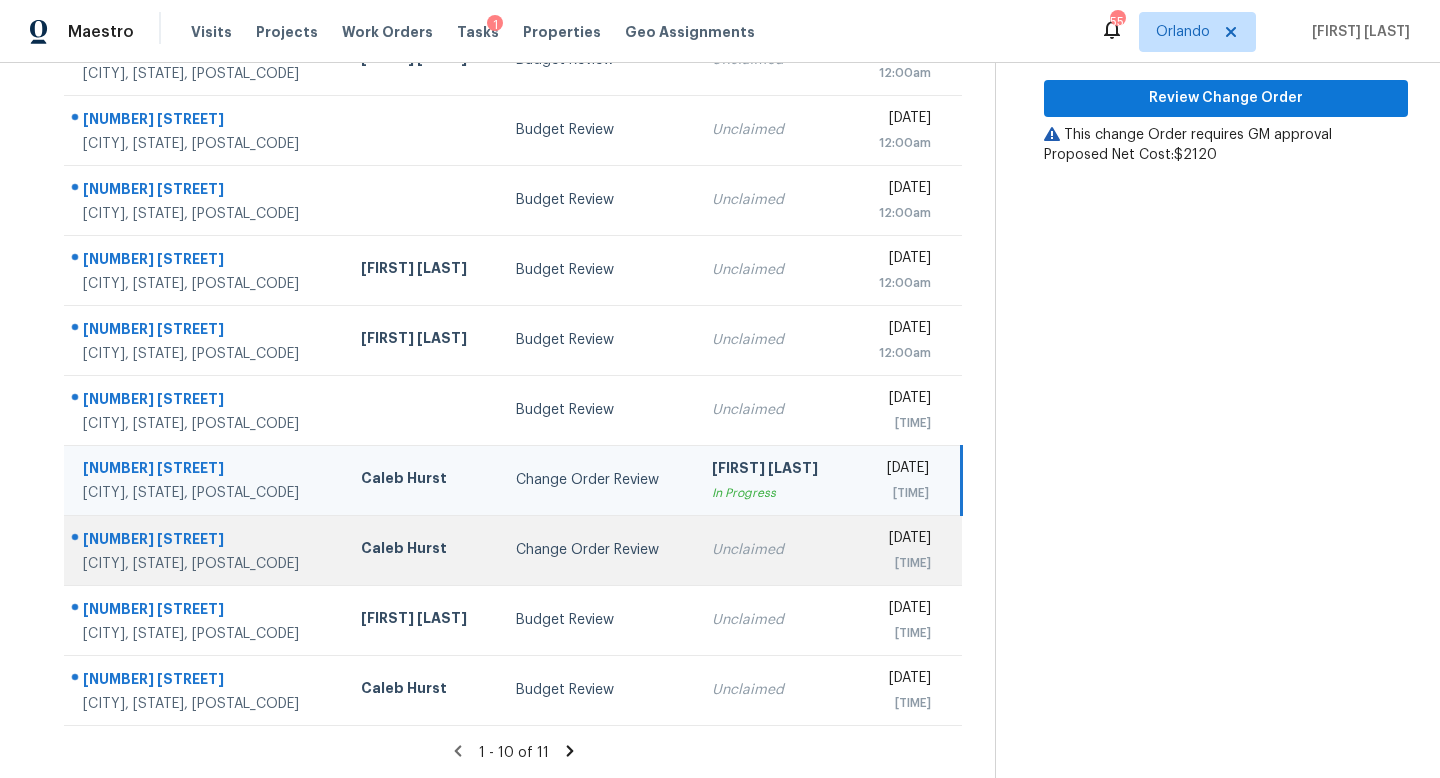 click on "Change Order Review" at bounding box center (598, 550) 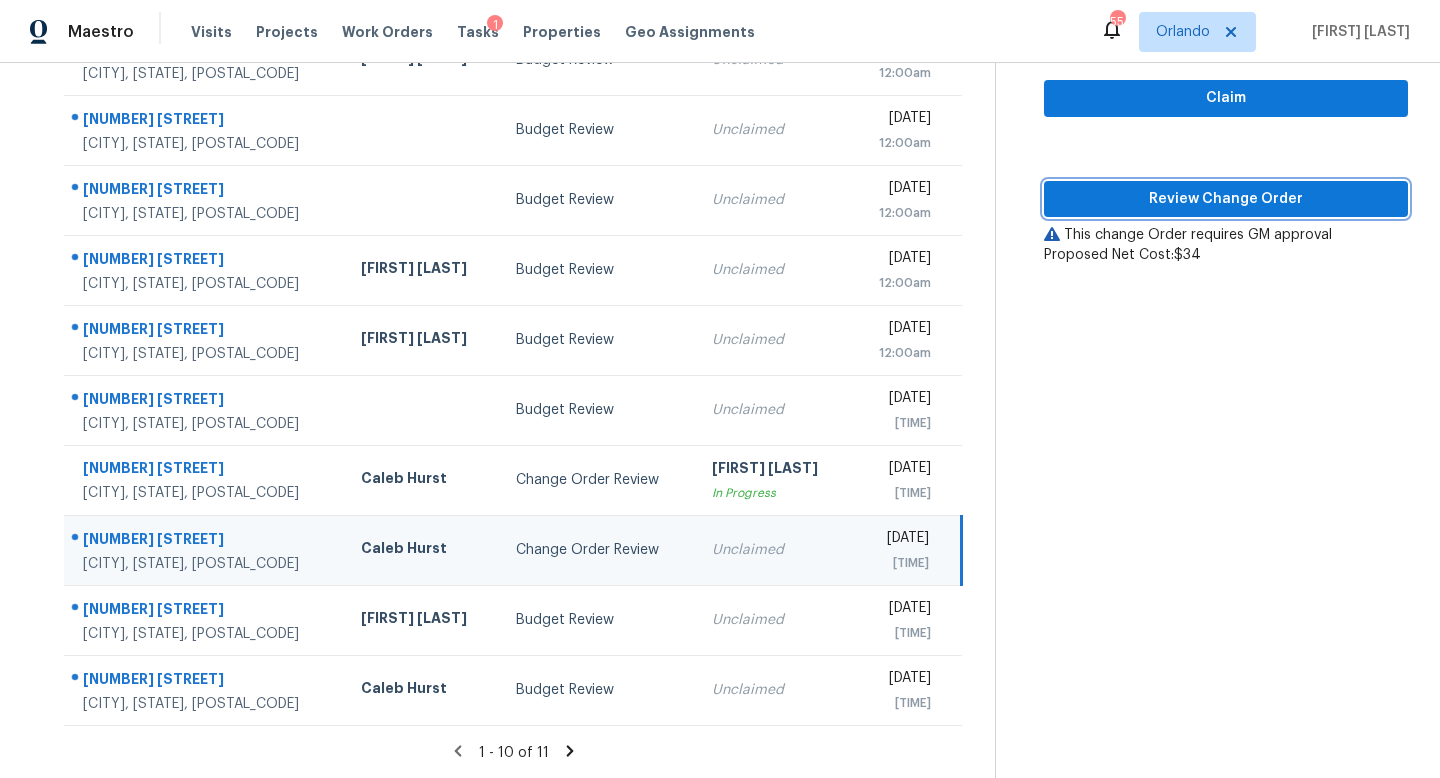 click on "Review Change Order" at bounding box center [1226, 199] 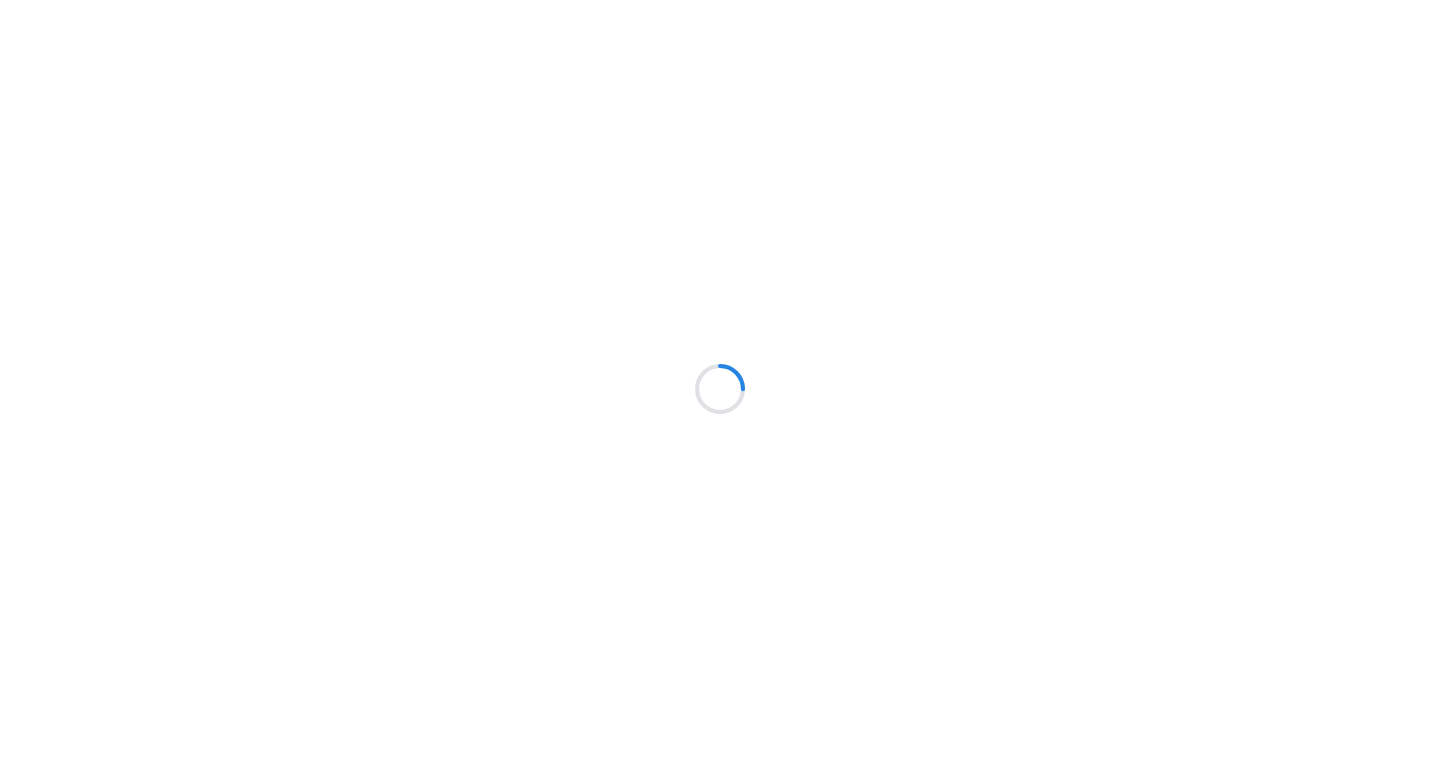 scroll, scrollTop: 0, scrollLeft: 0, axis: both 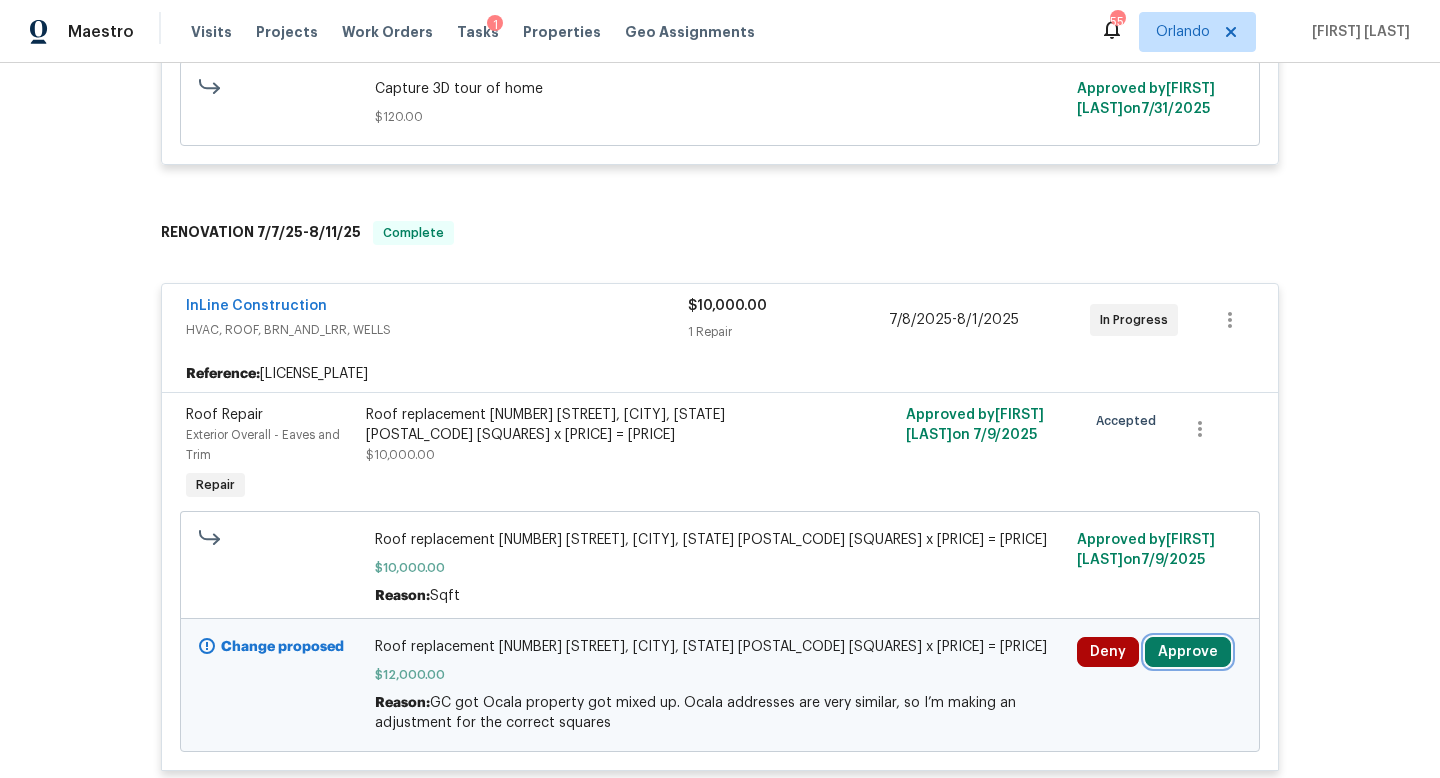 click on "Approve" at bounding box center (1188, 652) 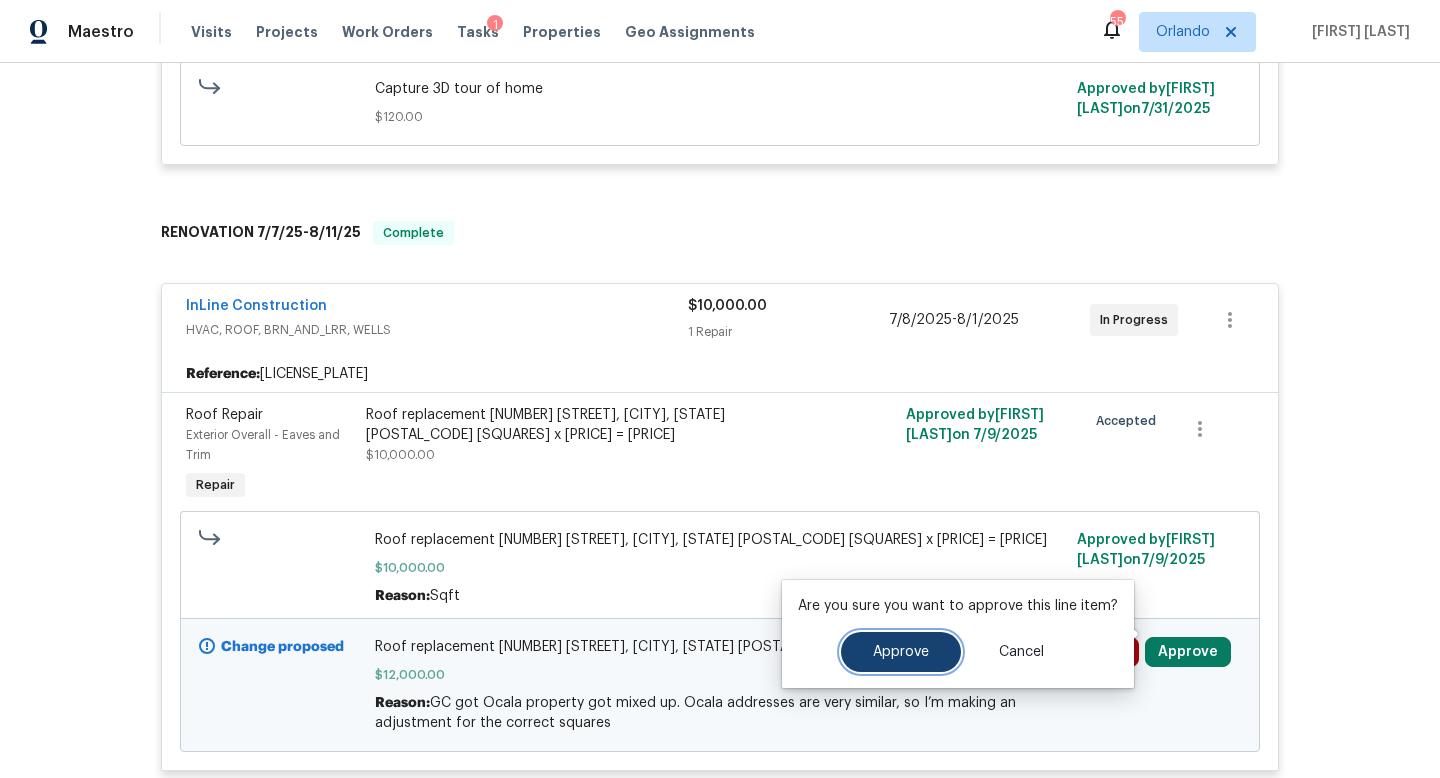 click on "Approve" at bounding box center (901, 652) 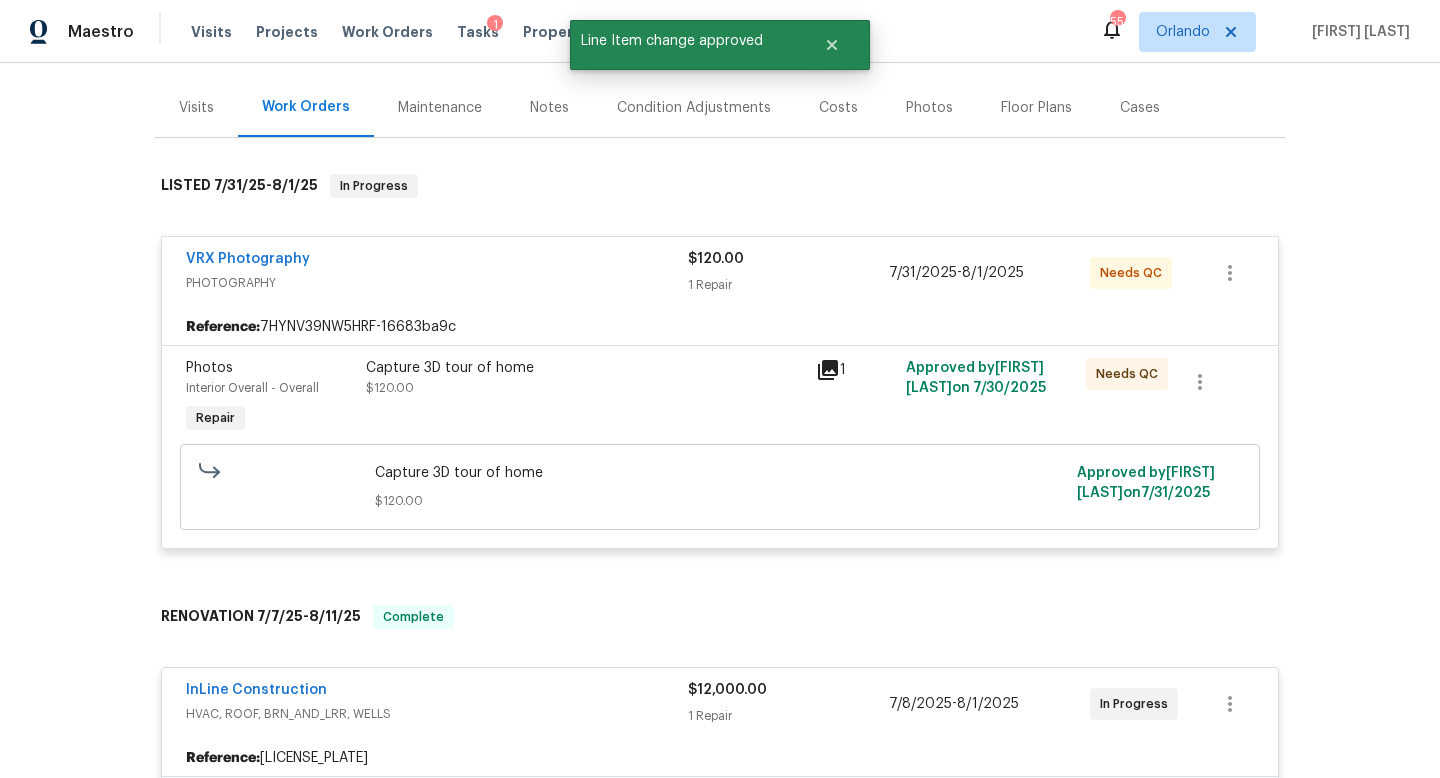 scroll, scrollTop: 0, scrollLeft: 0, axis: both 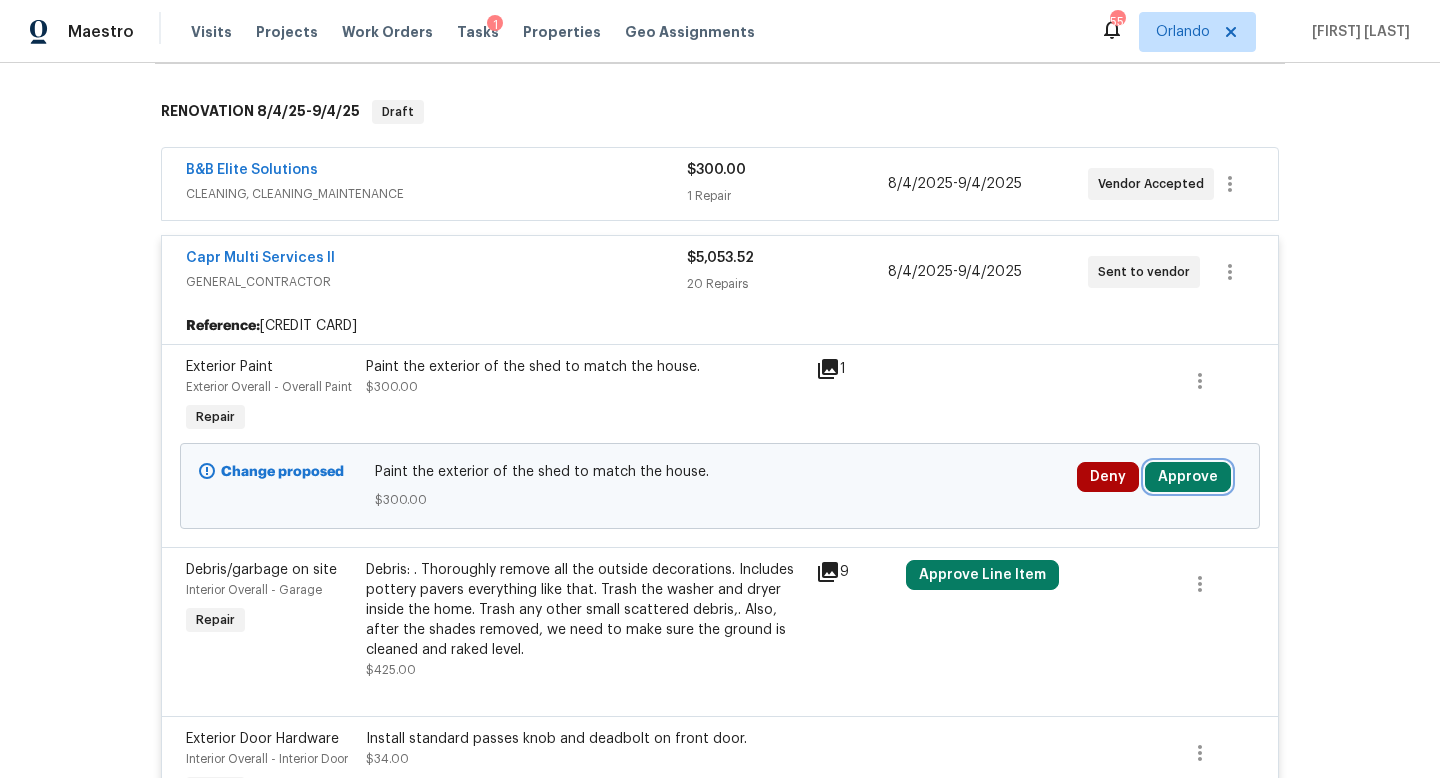 click on "Approve" at bounding box center [1188, 477] 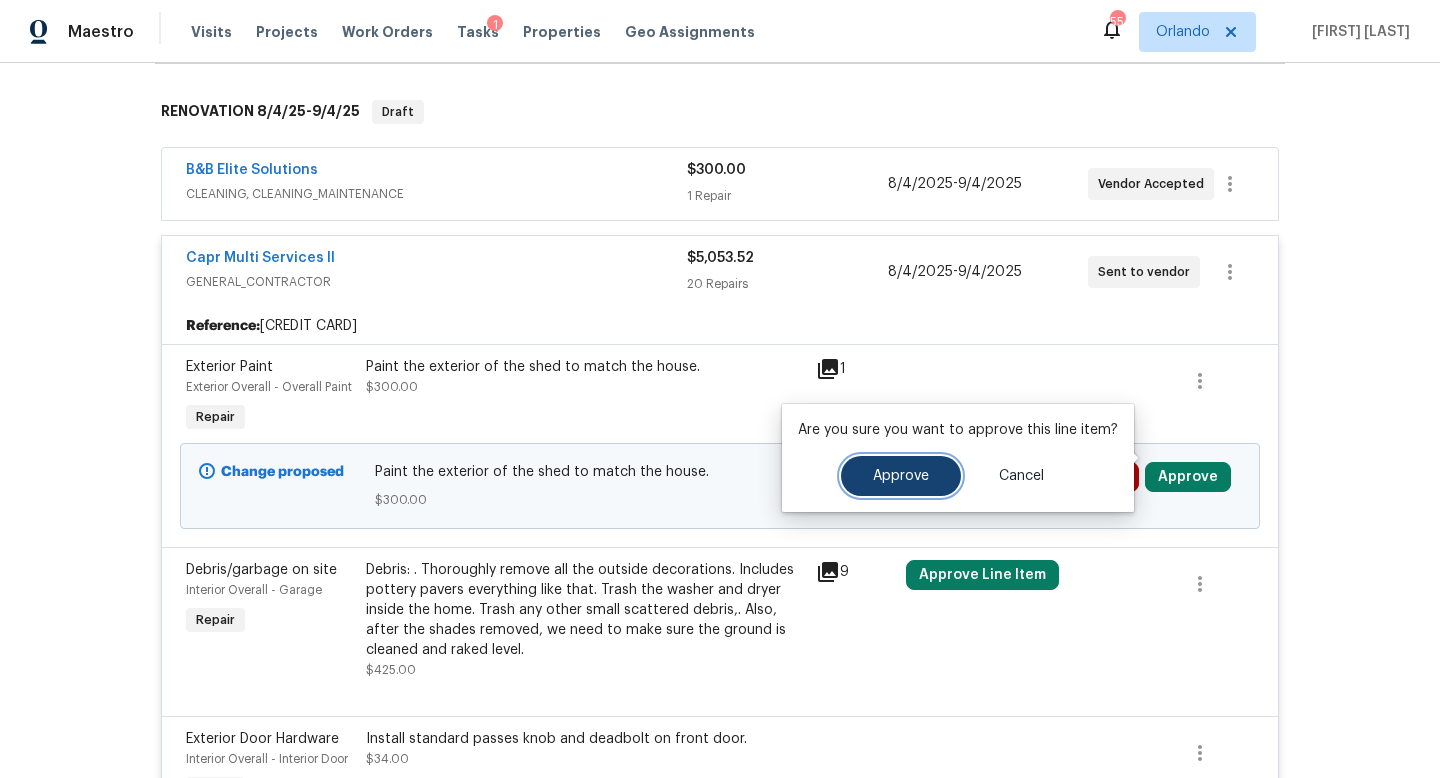 click on "Approve" at bounding box center (901, 476) 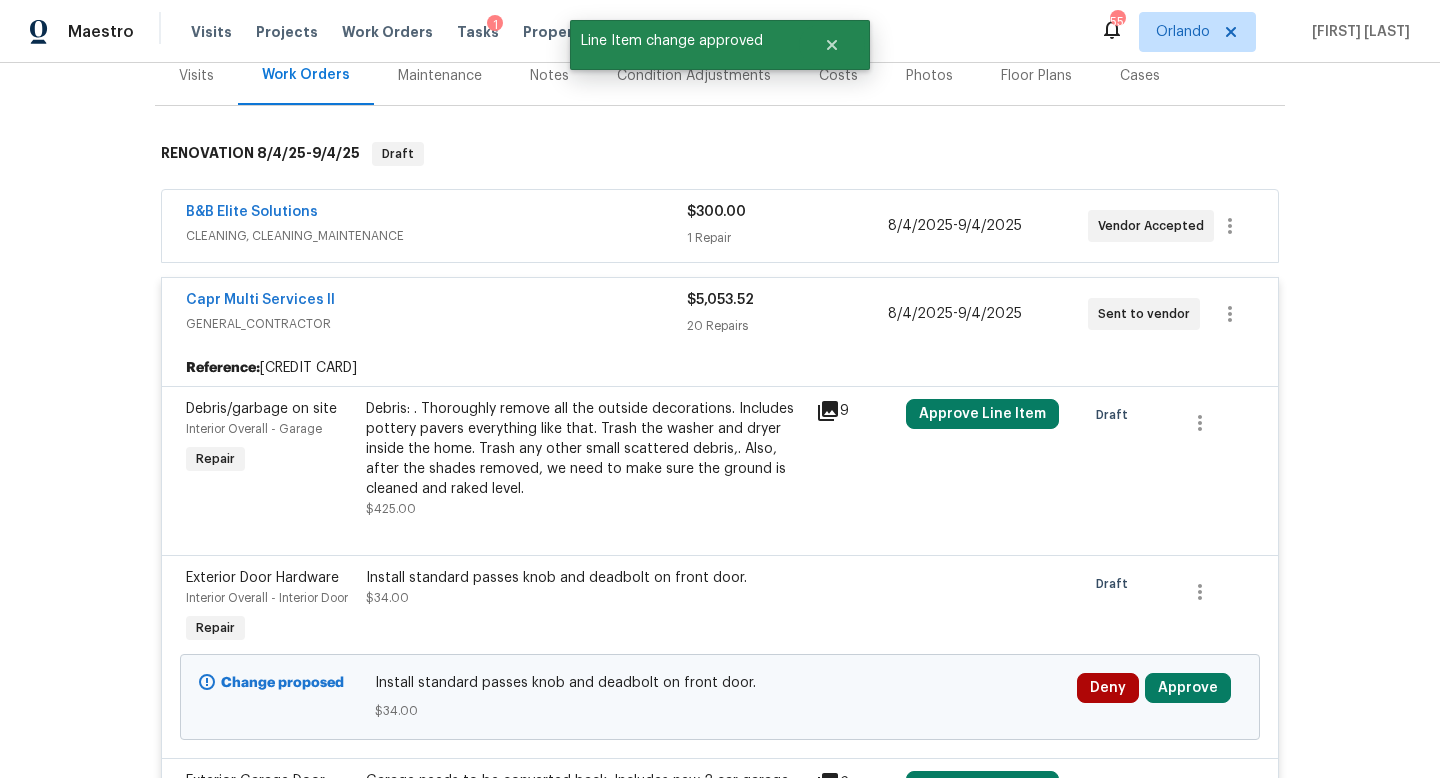 scroll, scrollTop: 319, scrollLeft: 0, axis: vertical 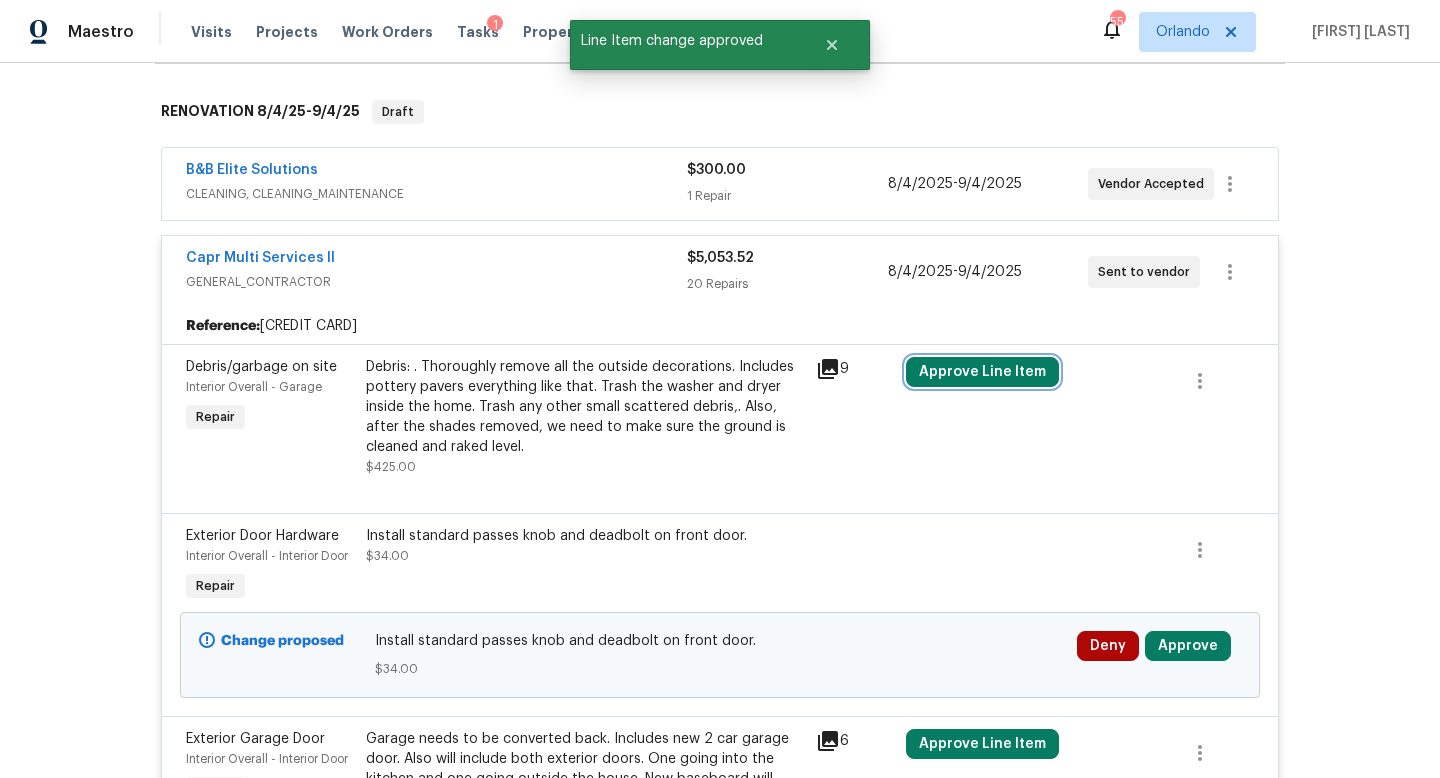 click on "Approve Line Item" at bounding box center [982, 372] 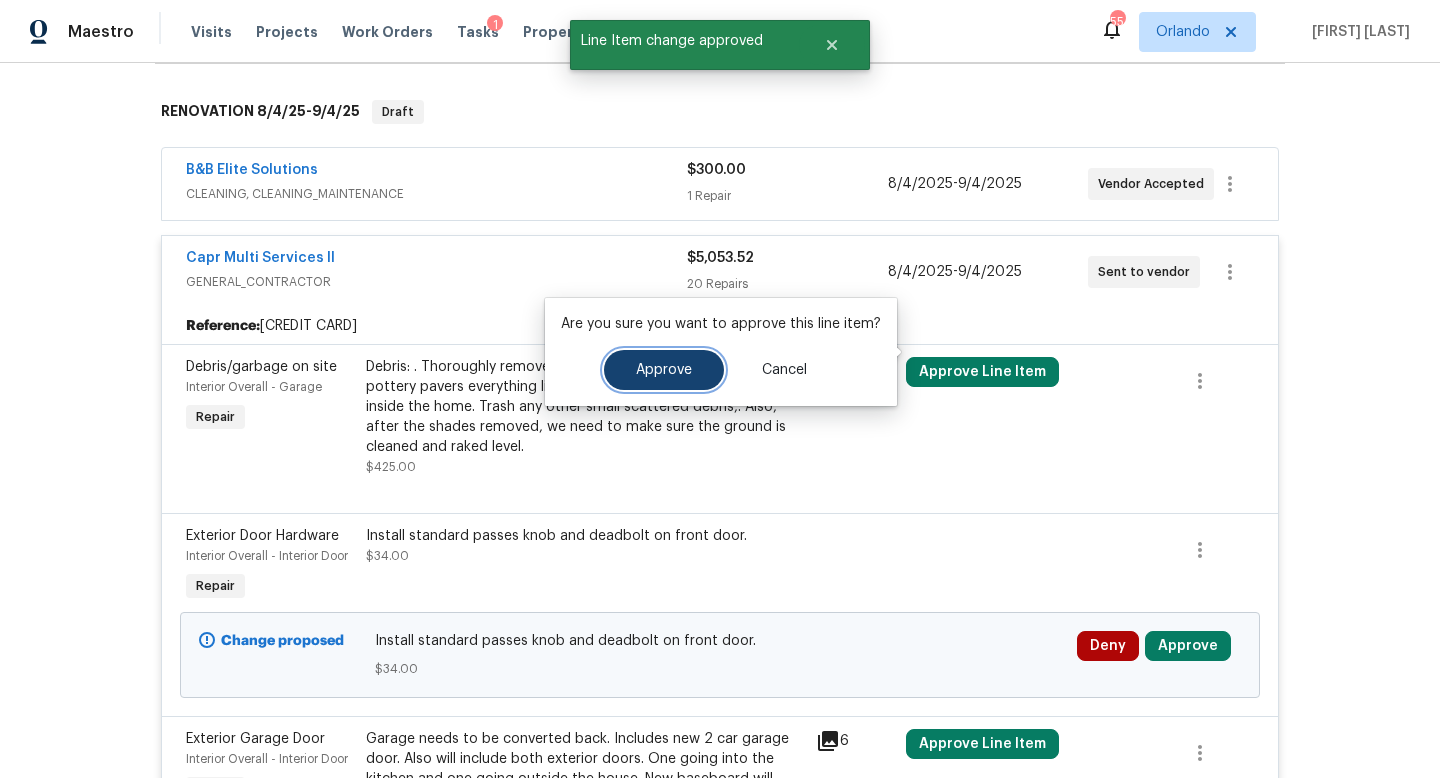 click on "Approve" at bounding box center (664, 370) 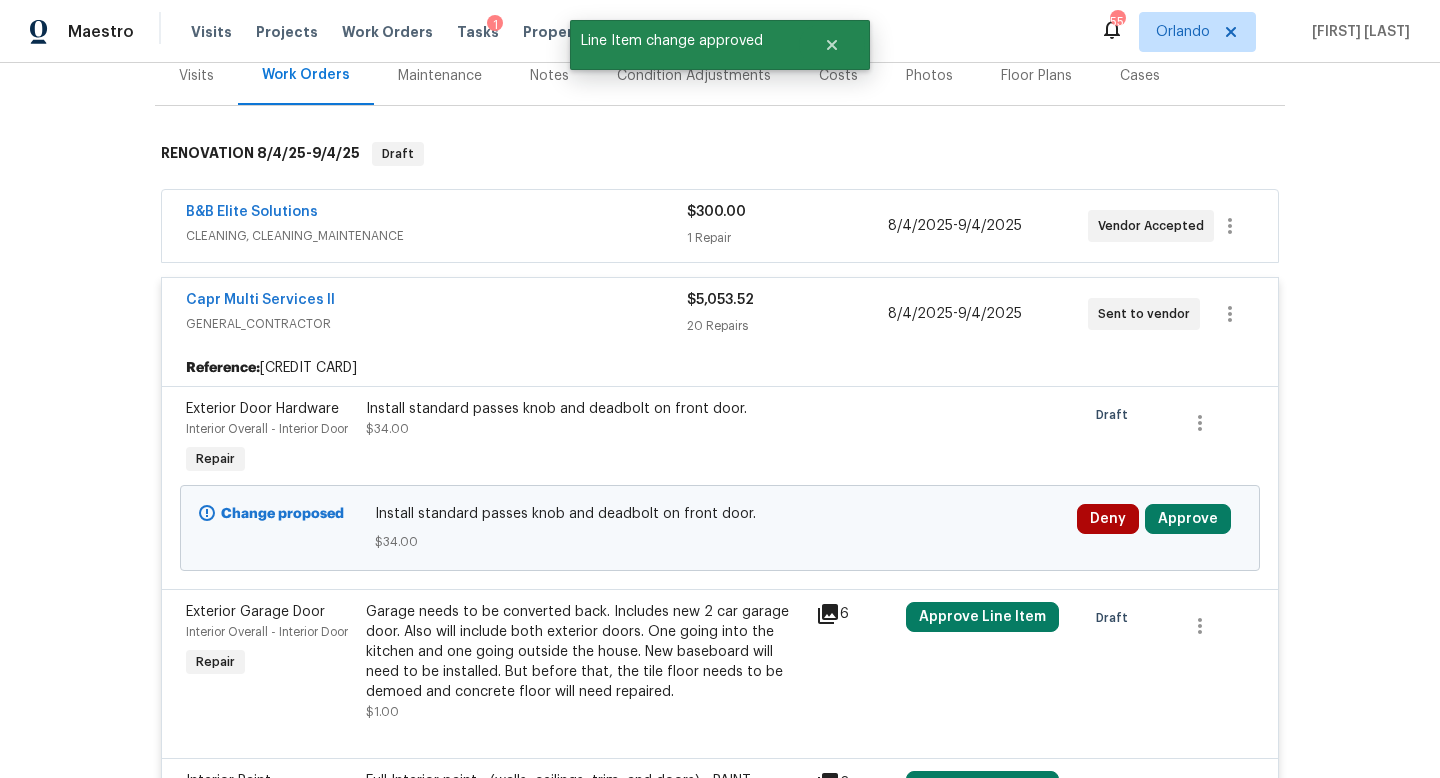 scroll, scrollTop: 0, scrollLeft: 0, axis: both 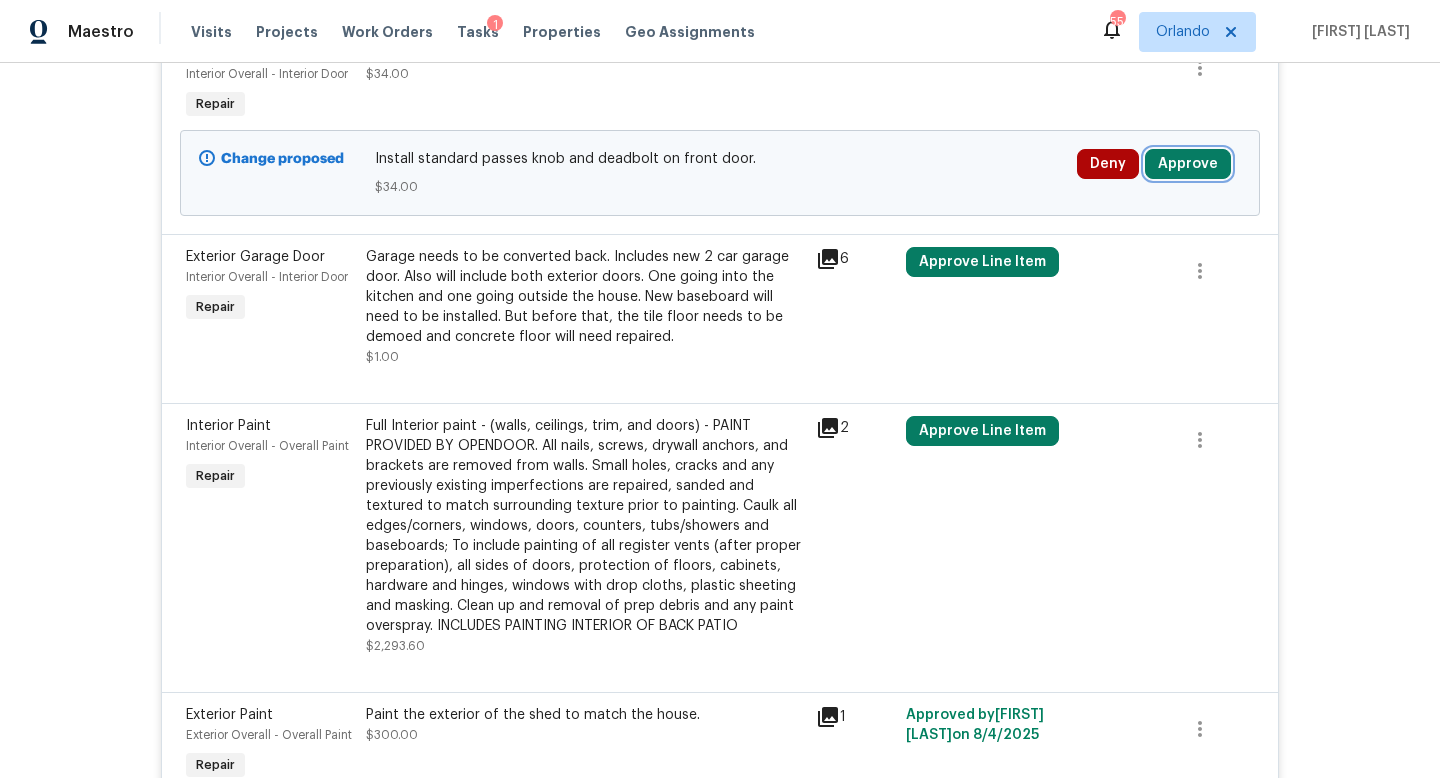 click on "Approve" at bounding box center (1188, 164) 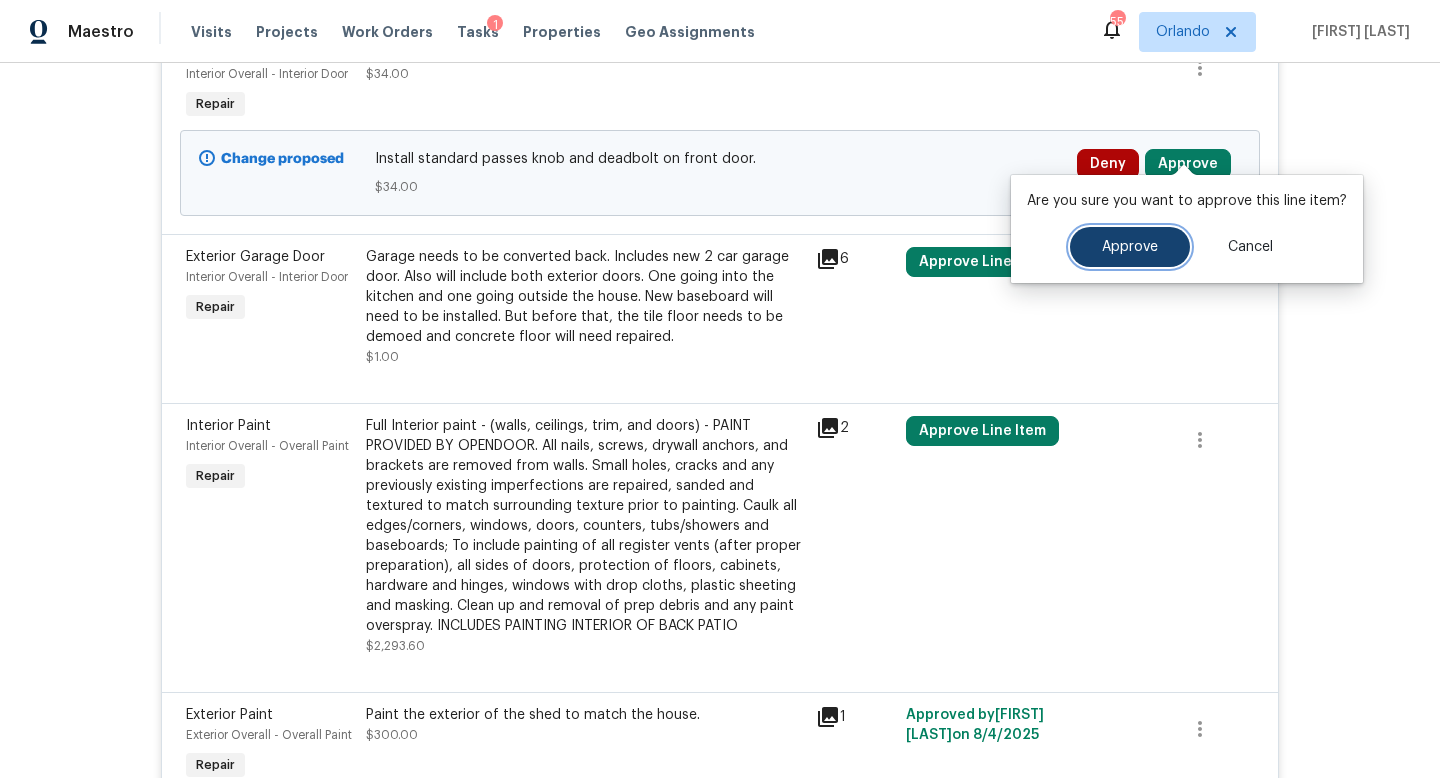 click on "Approve" at bounding box center [1130, 247] 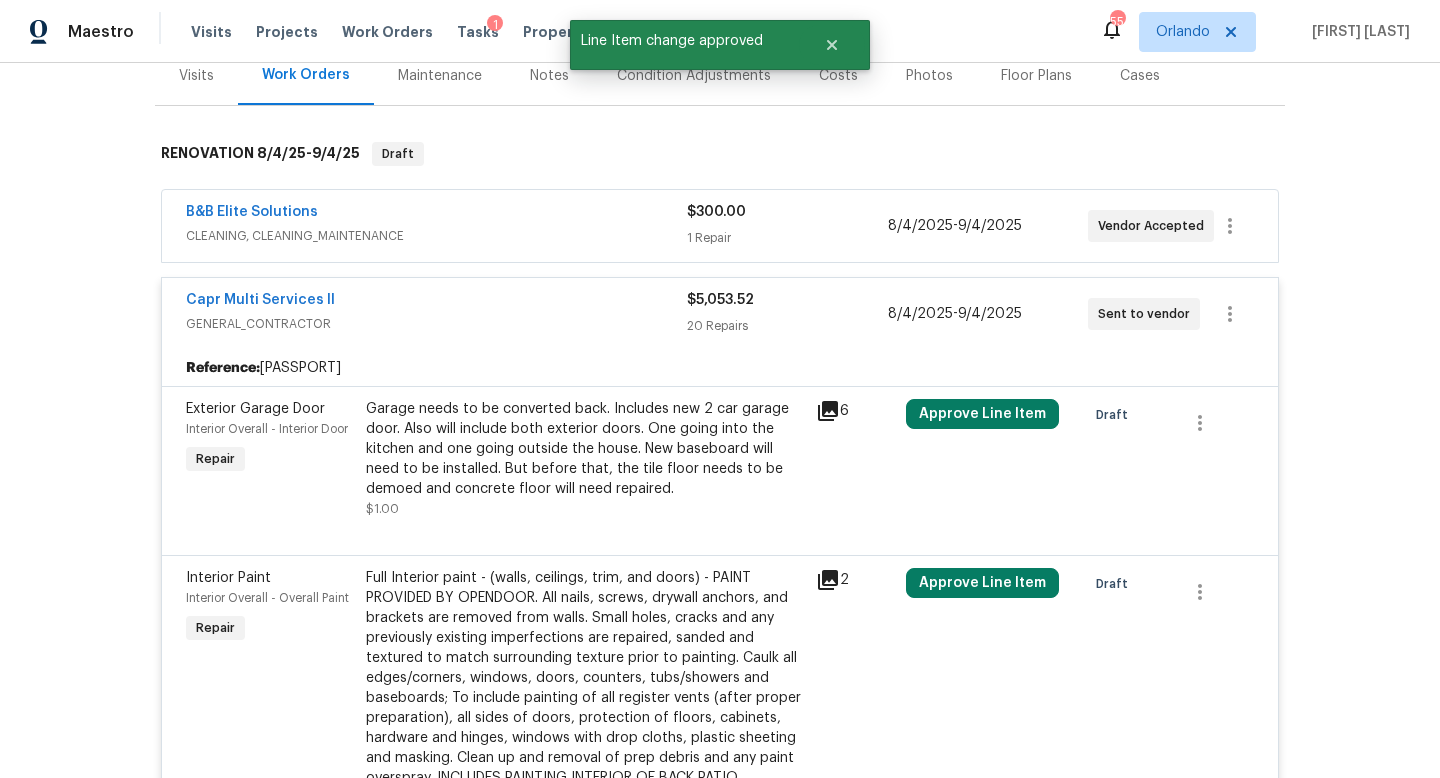 scroll, scrollTop: 632, scrollLeft: 0, axis: vertical 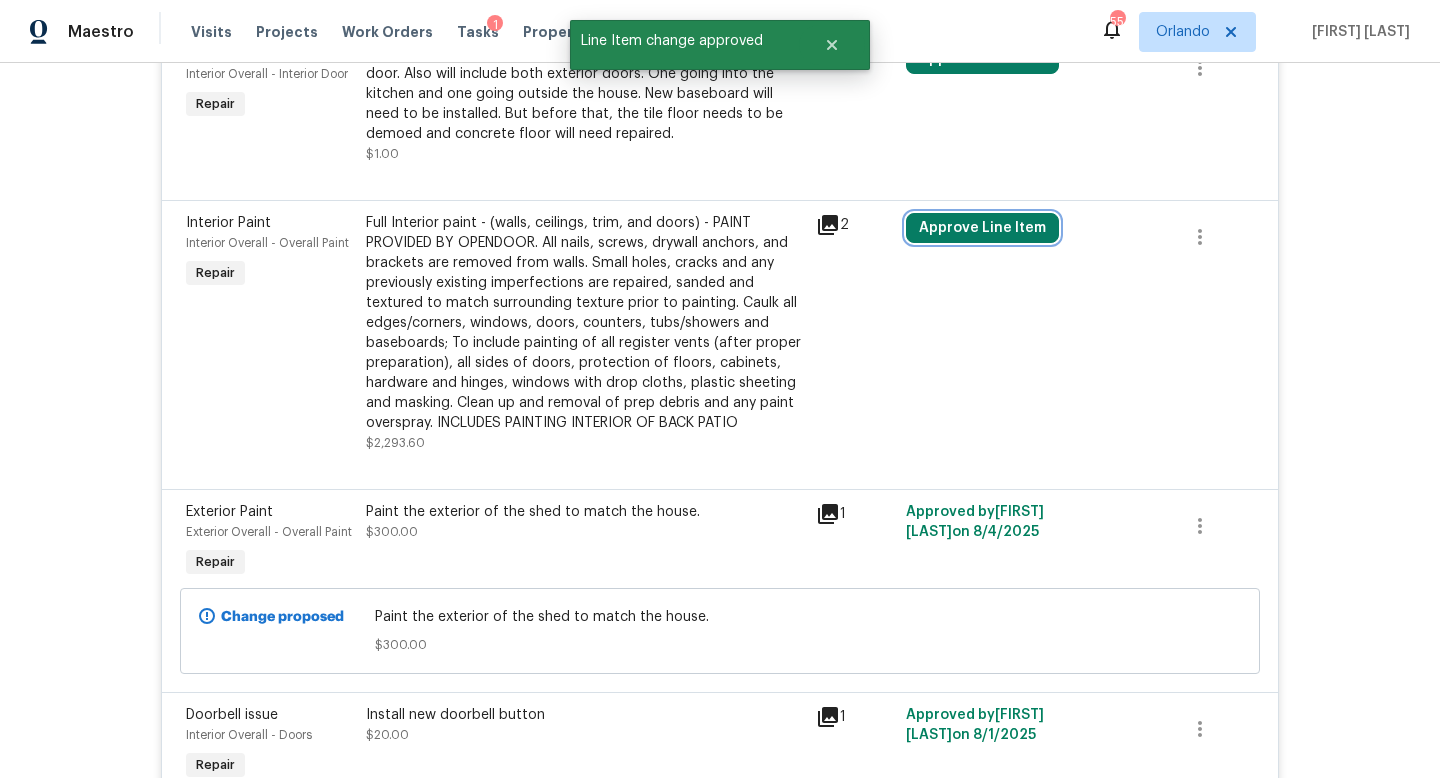 click on "Approve Line Item" at bounding box center (982, 228) 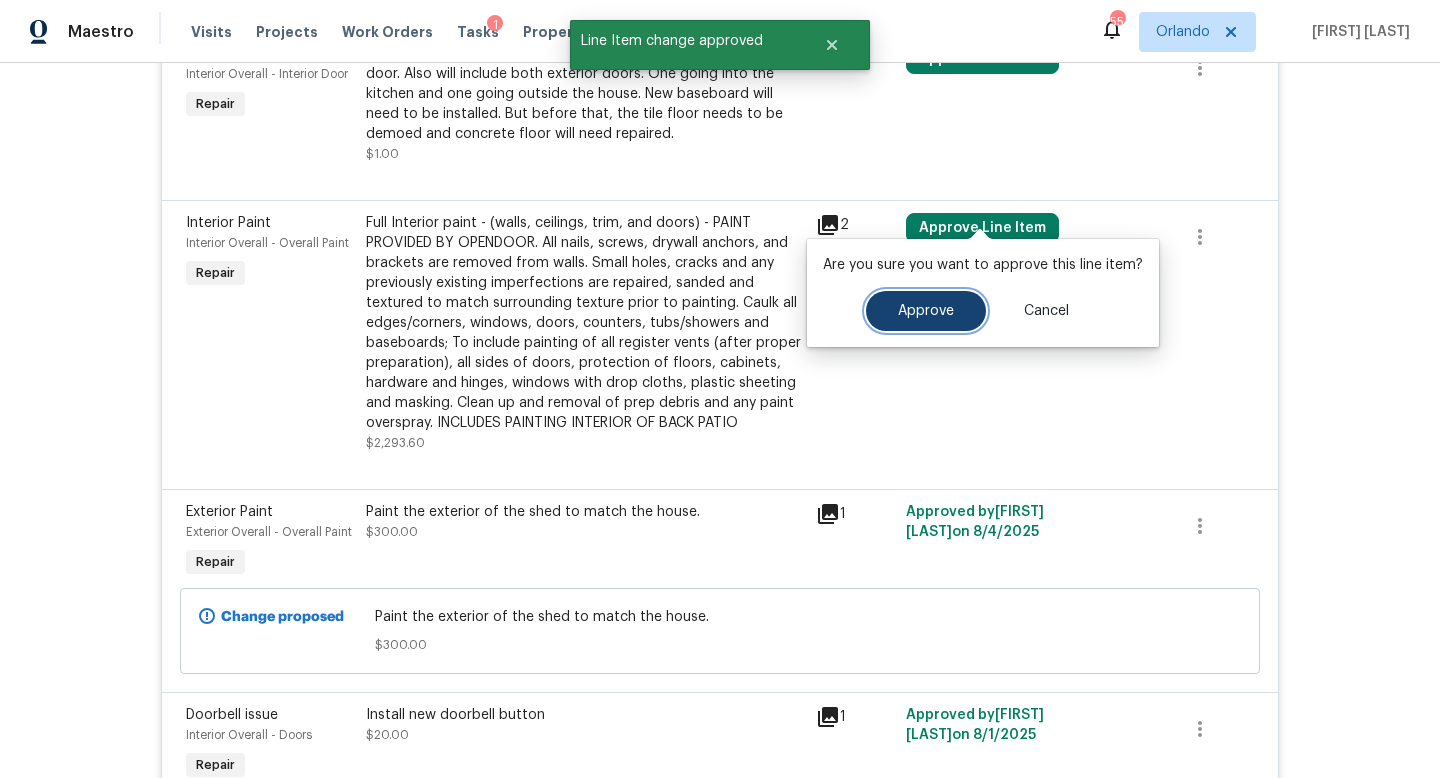 click on "Approve" at bounding box center (926, 311) 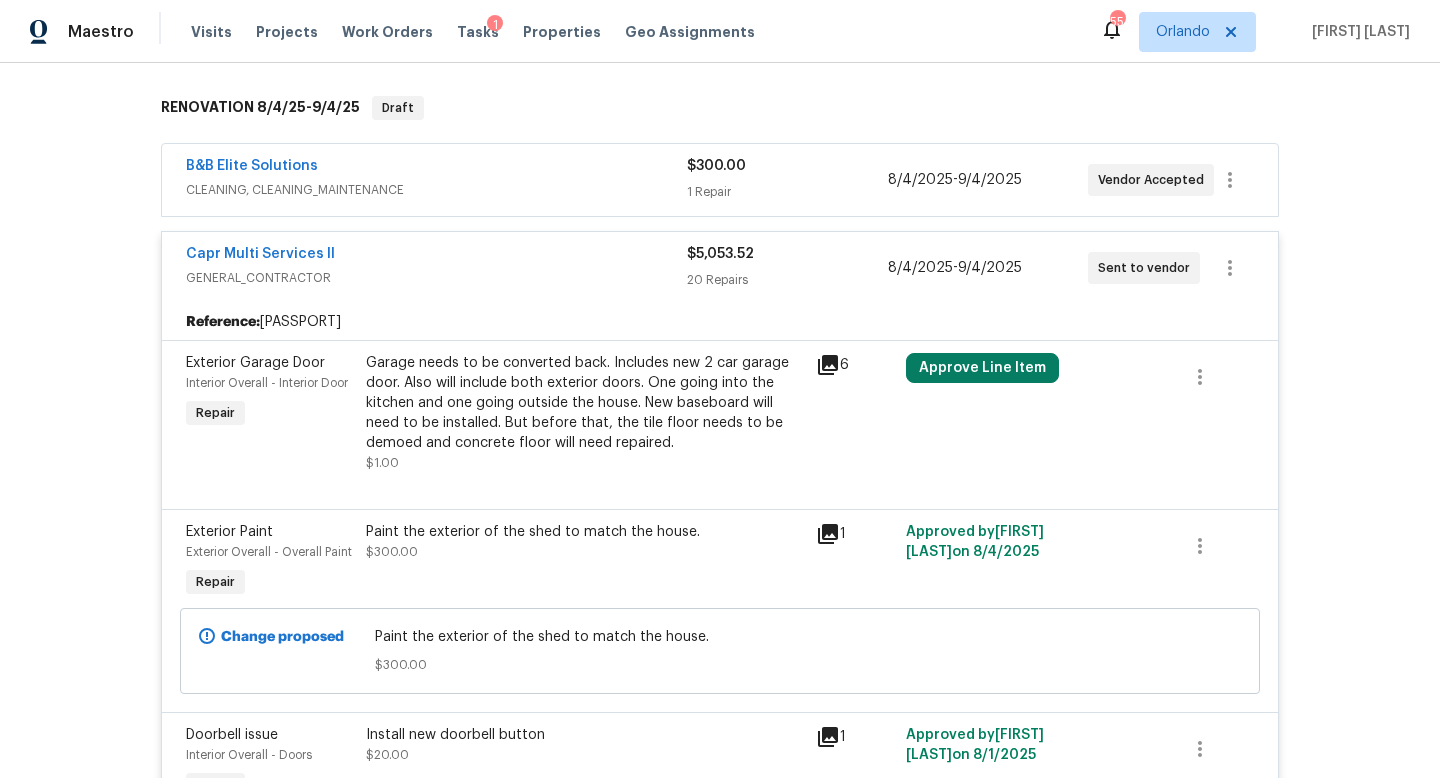 scroll, scrollTop: 369, scrollLeft: 0, axis: vertical 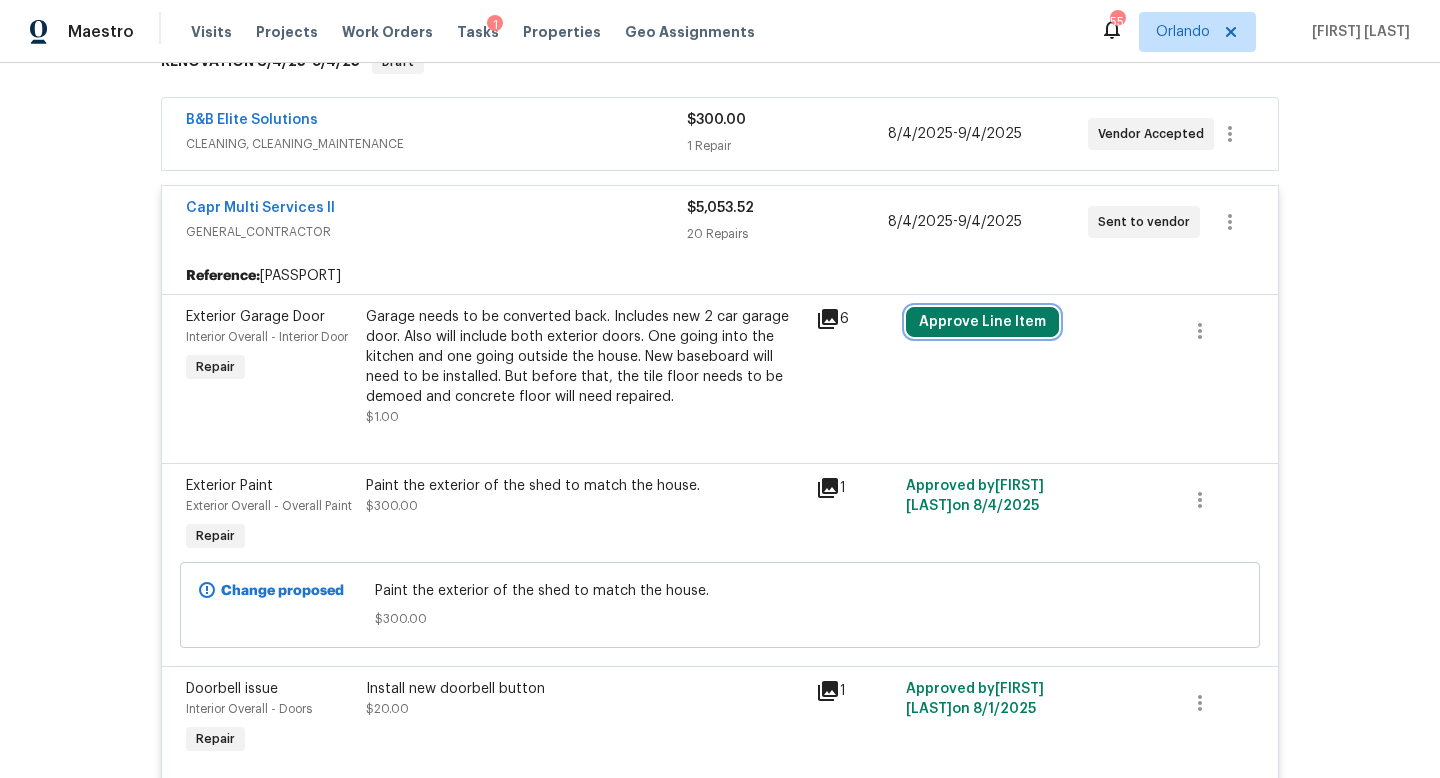 click on "Approve Line Item" at bounding box center [982, 322] 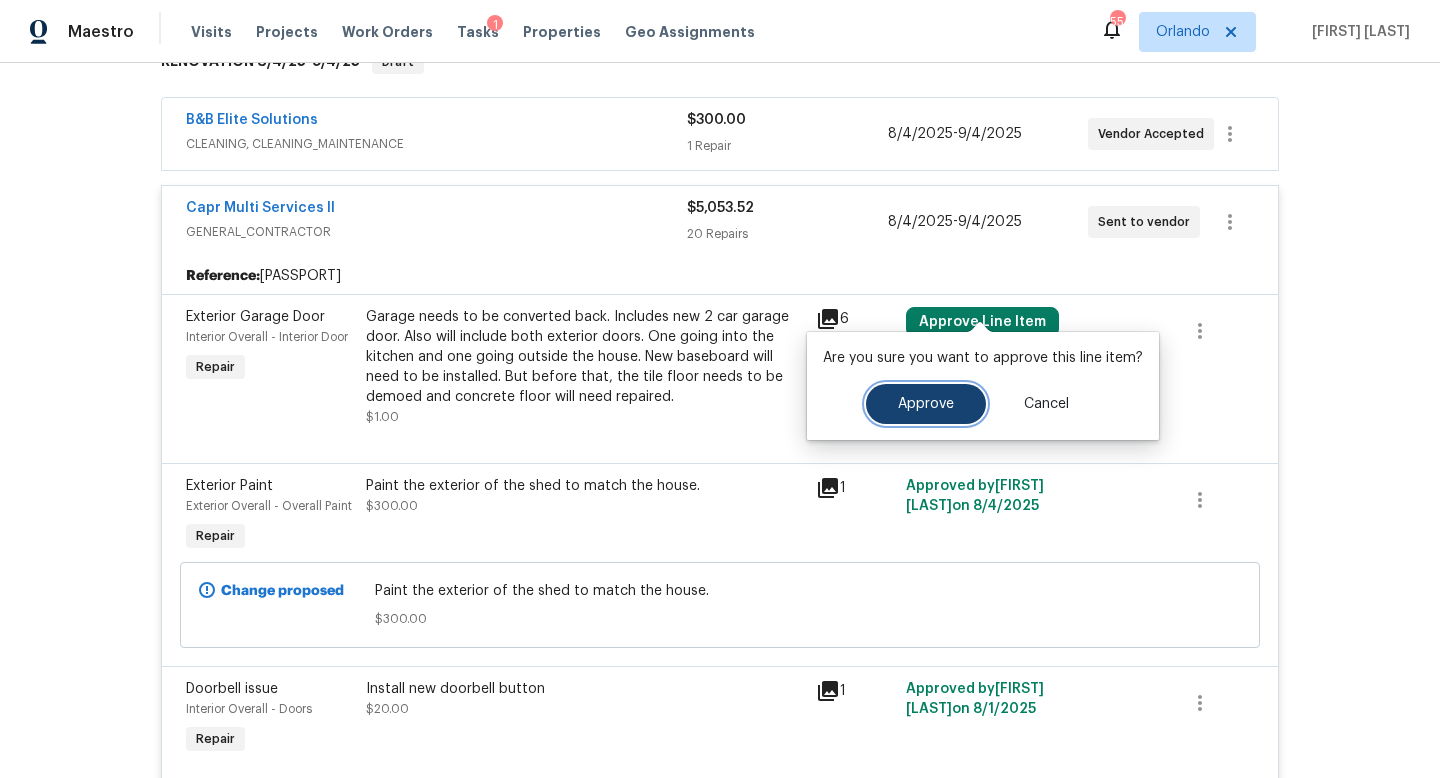 click on "Approve" at bounding box center [926, 404] 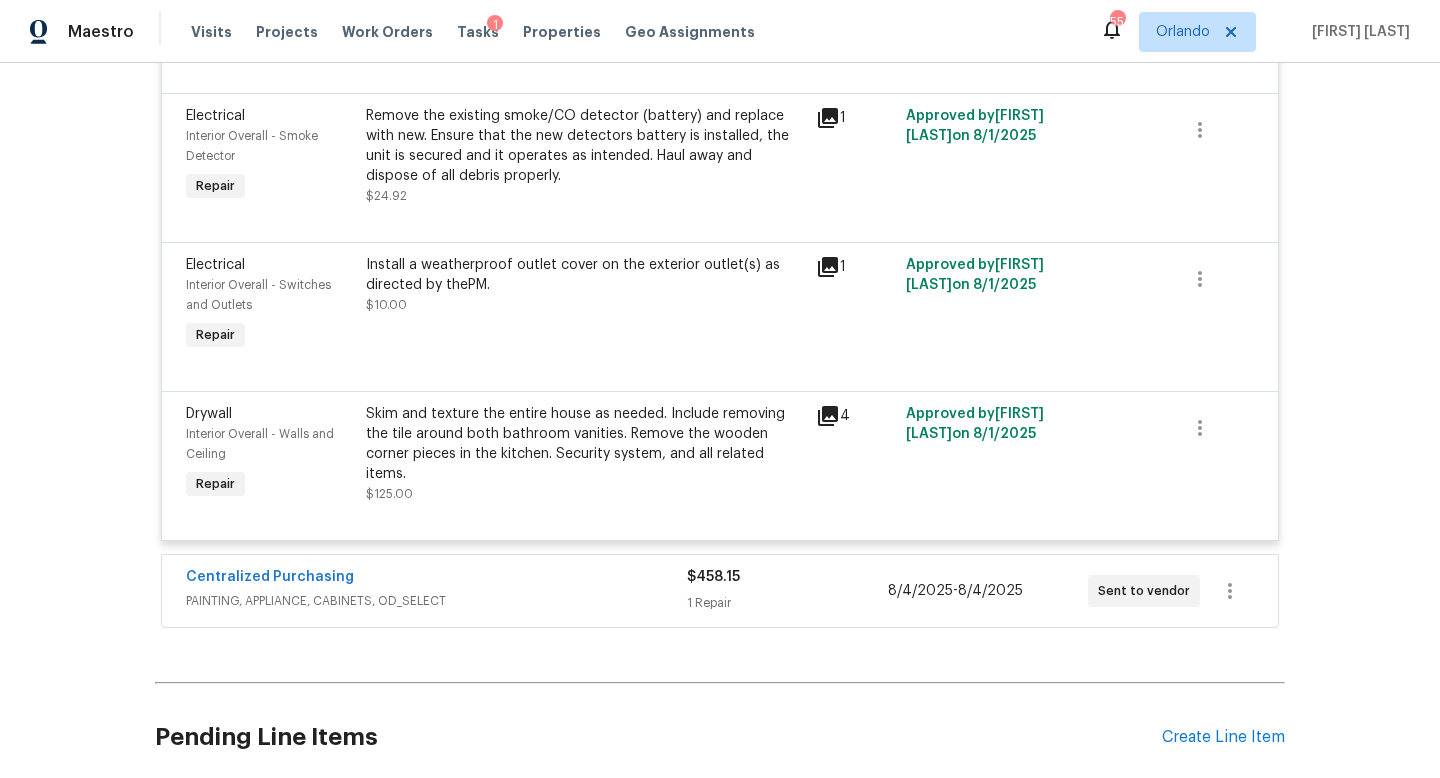 scroll, scrollTop: 3430, scrollLeft: 0, axis: vertical 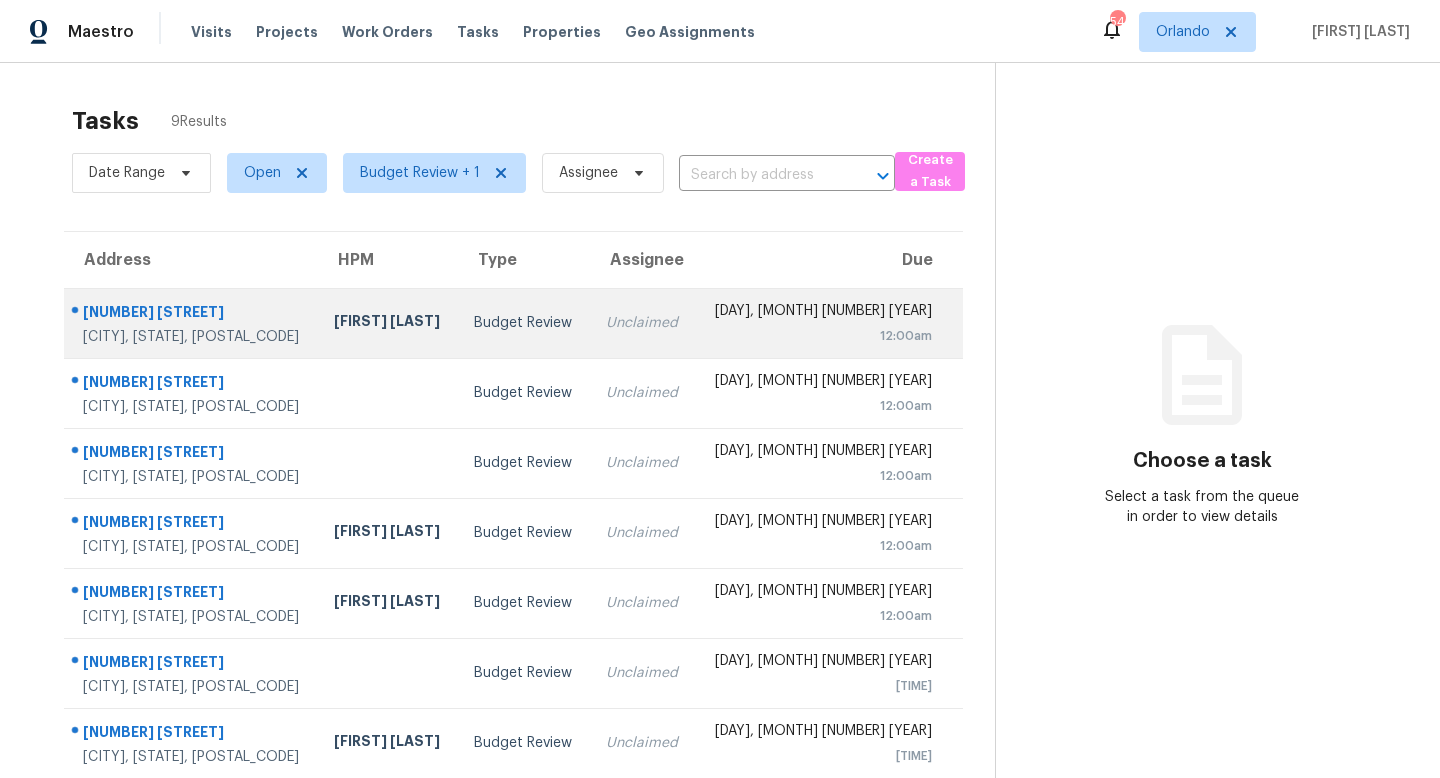 click on "Unclaimed" at bounding box center [642, 323] 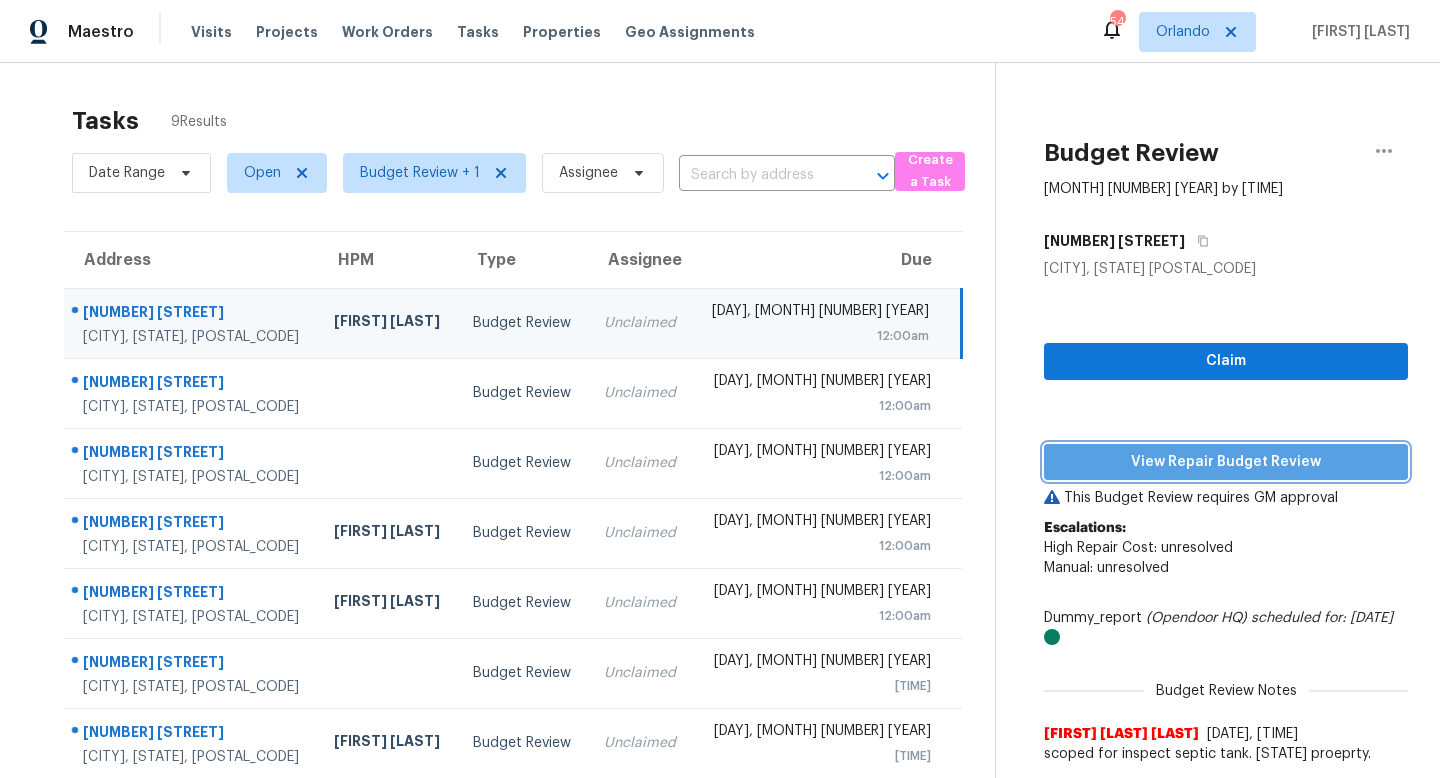 click on "View Repair Budget Review" at bounding box center [1226, 462] 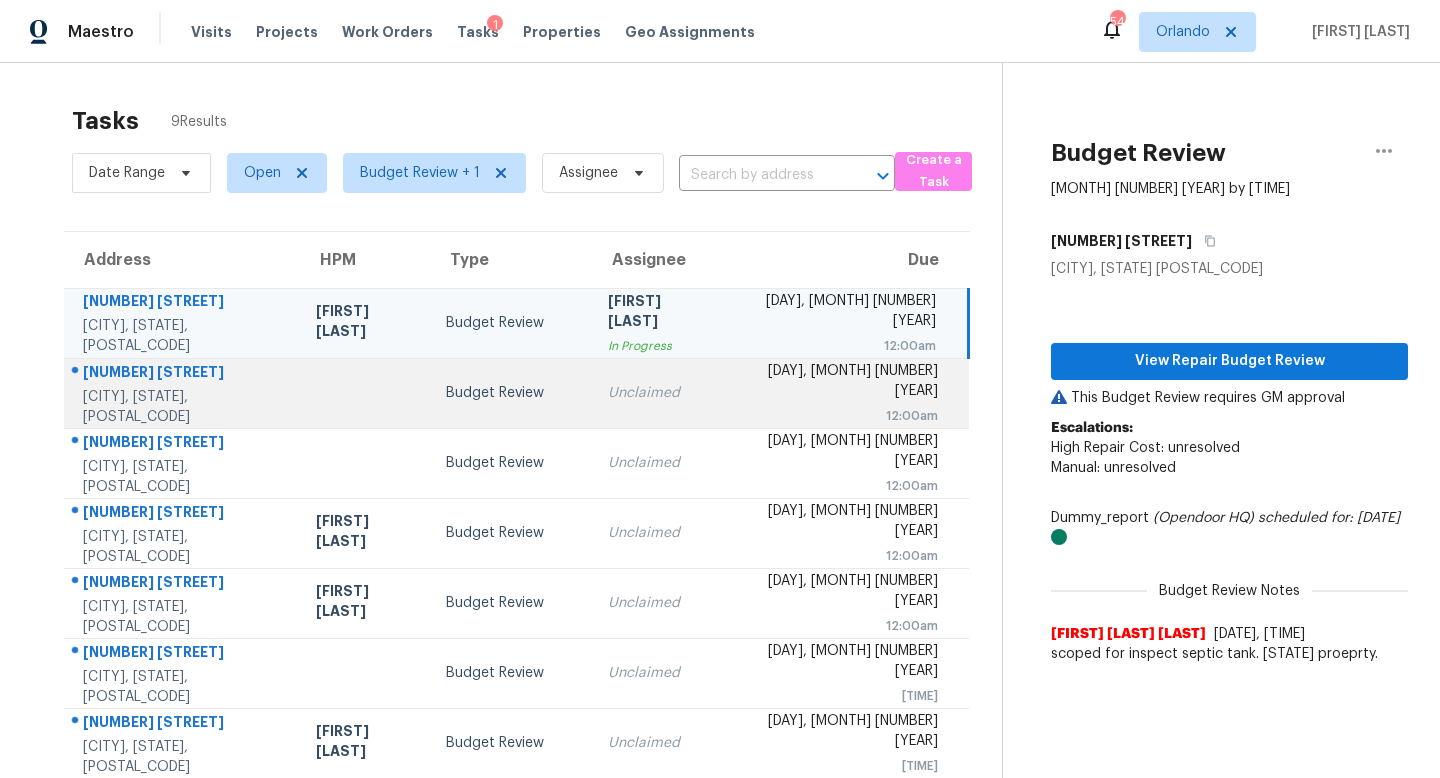 click on "Budget Review" at bounding box center (511, 393) 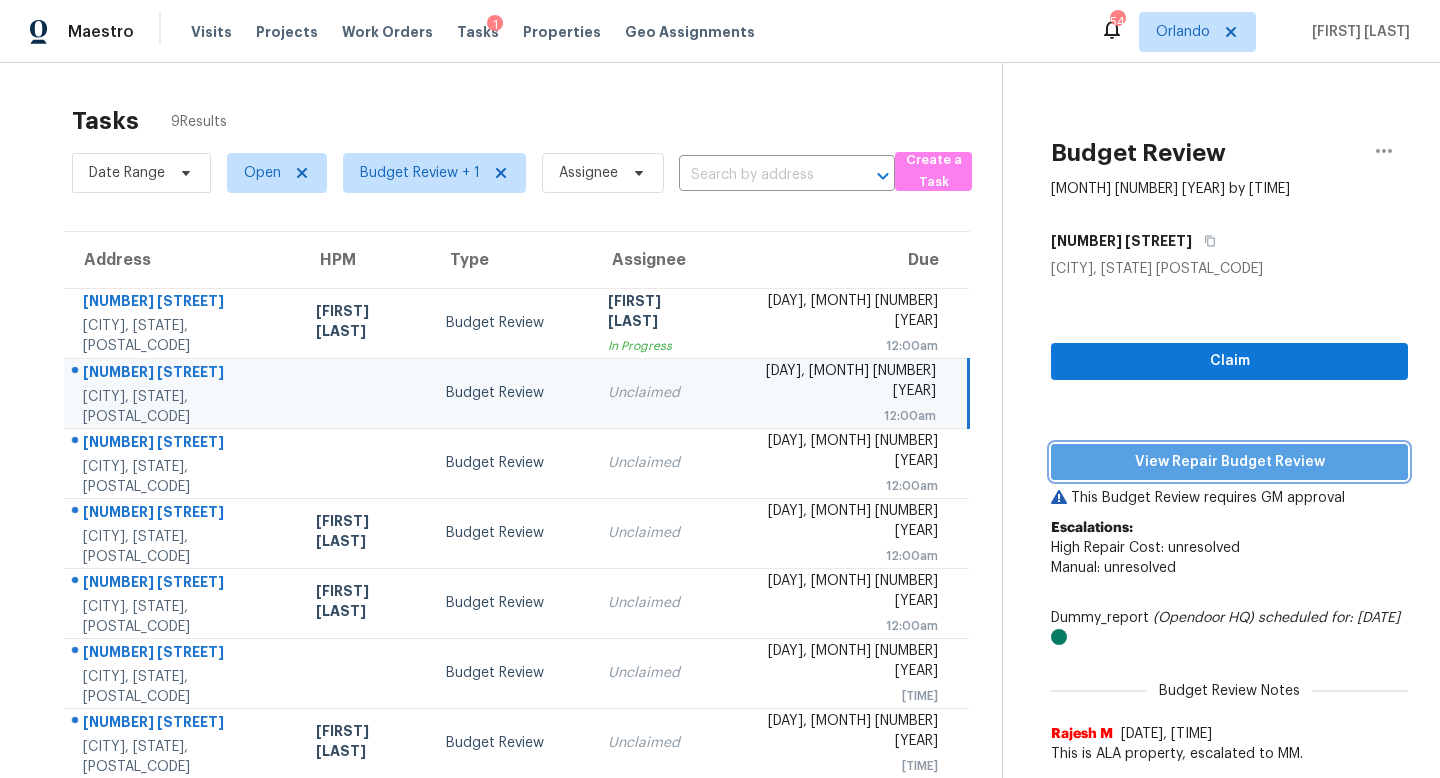 click on "View Repair Budget Review" at bounding box center [1229, 462] 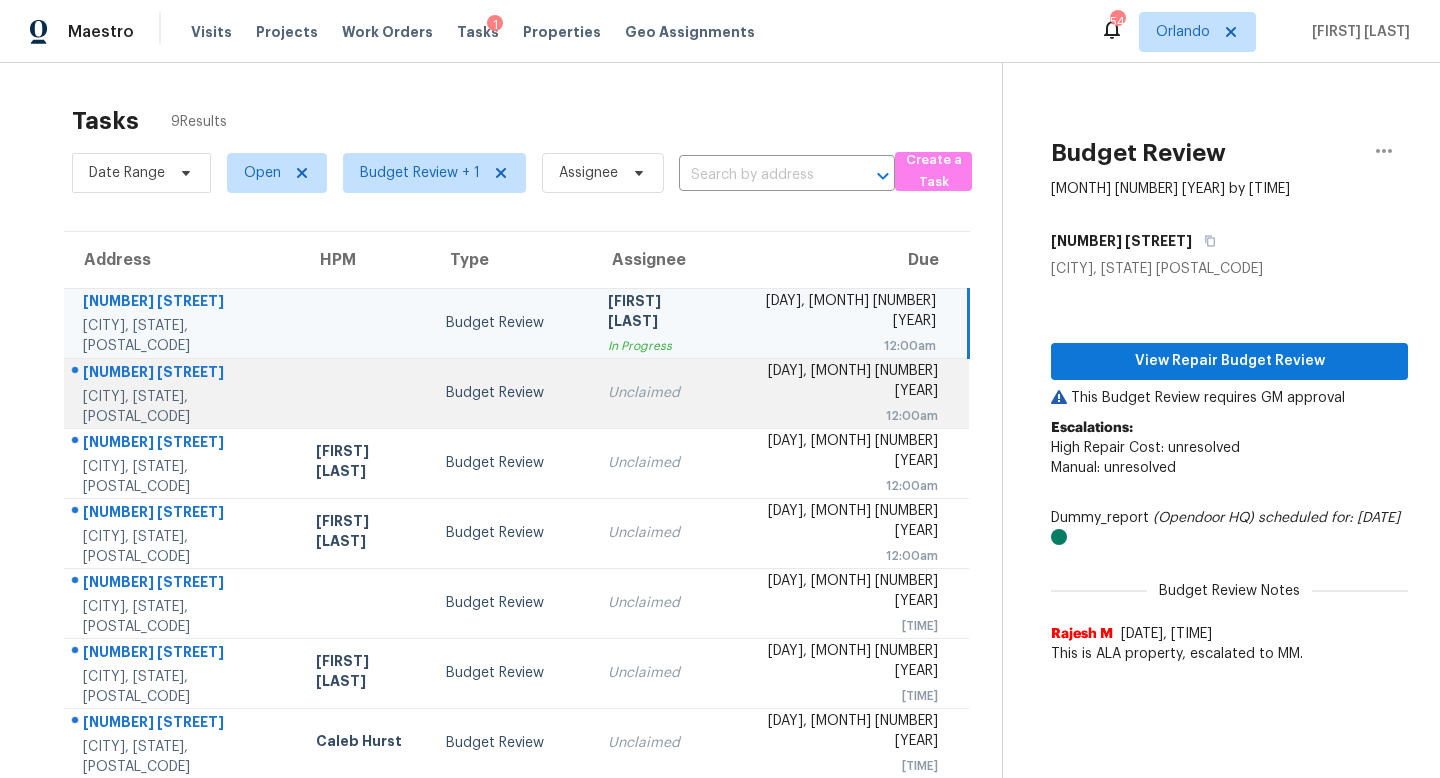 click on "Unclaimed" at bounding box center [658, 393] 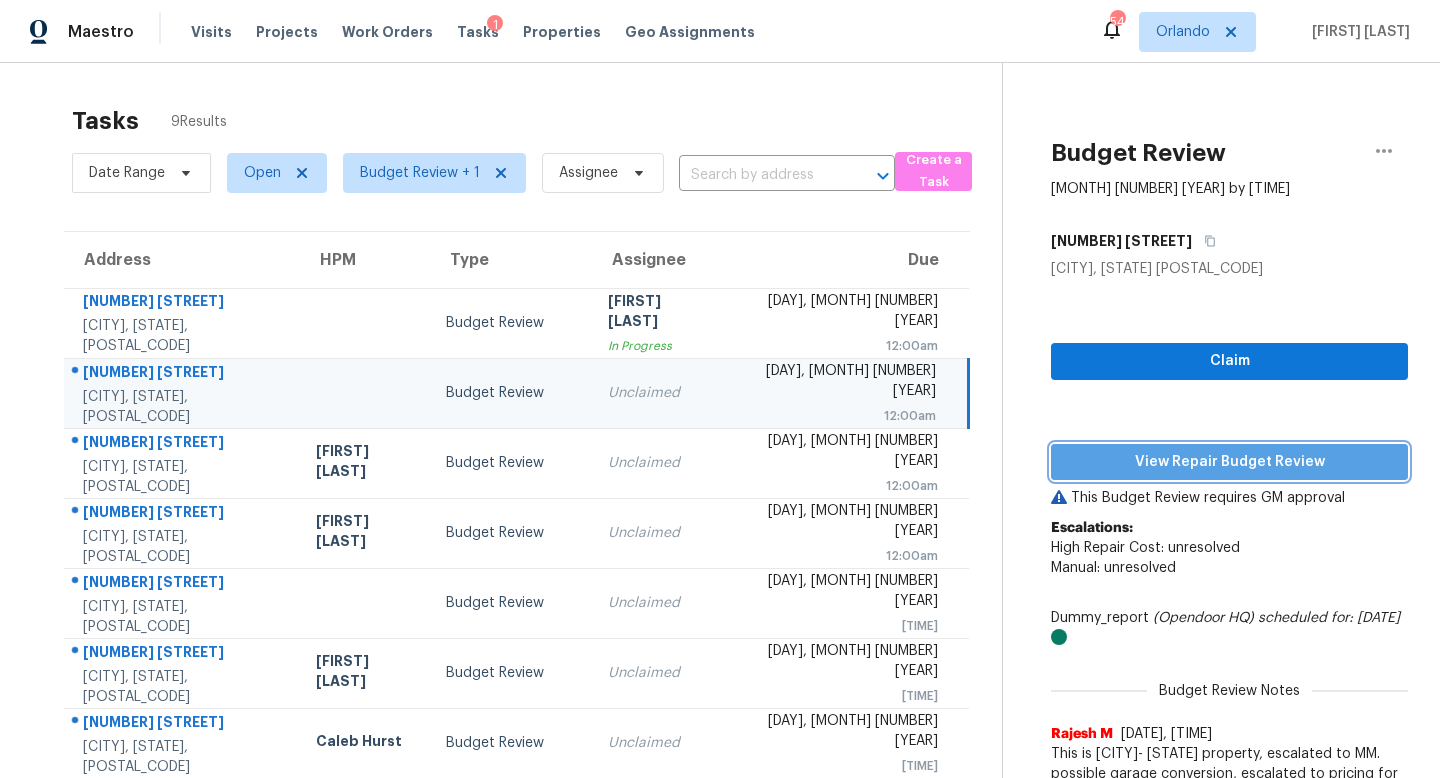 click on "View Repair Budget Review" at bounding box center (1229, 462) 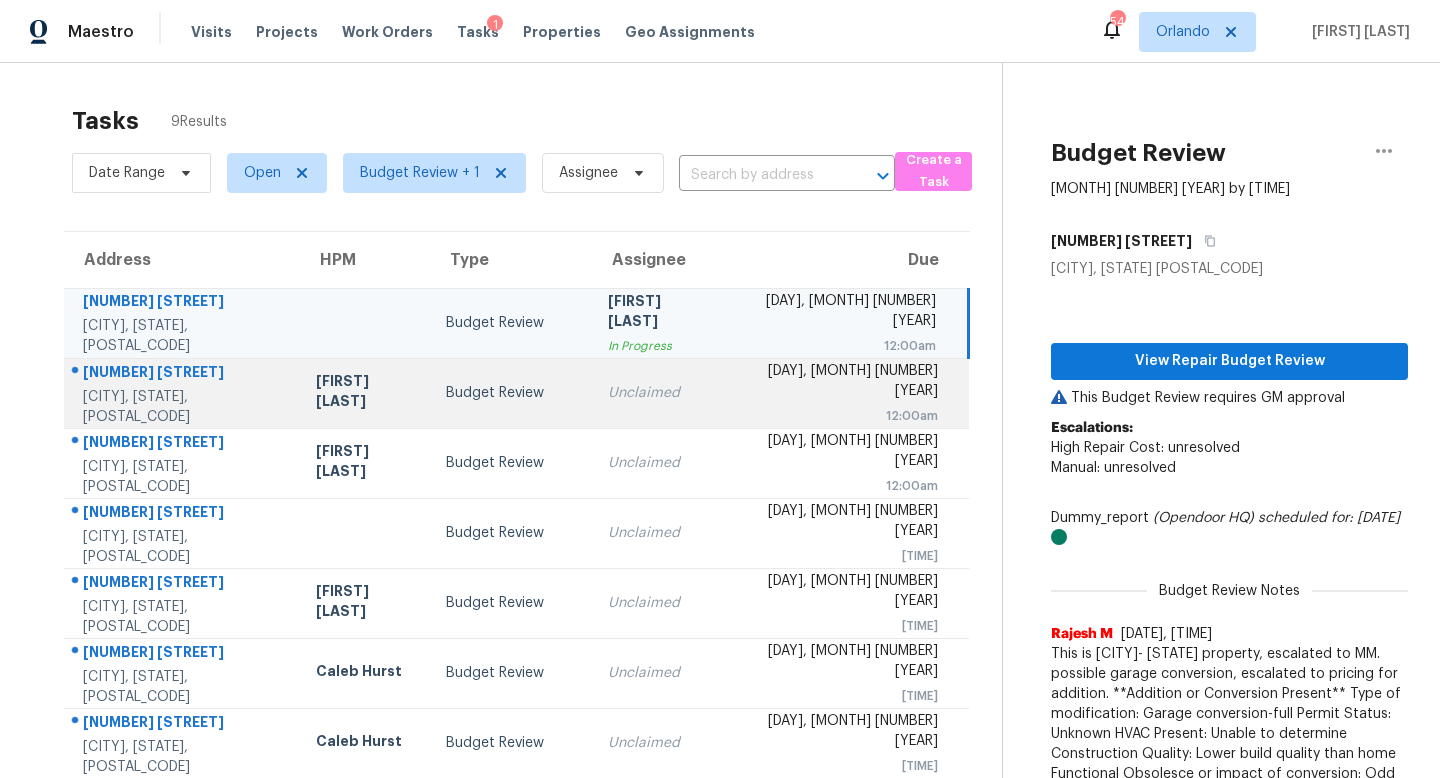 click on "Unclaimed" at bounding box center [658, 393] 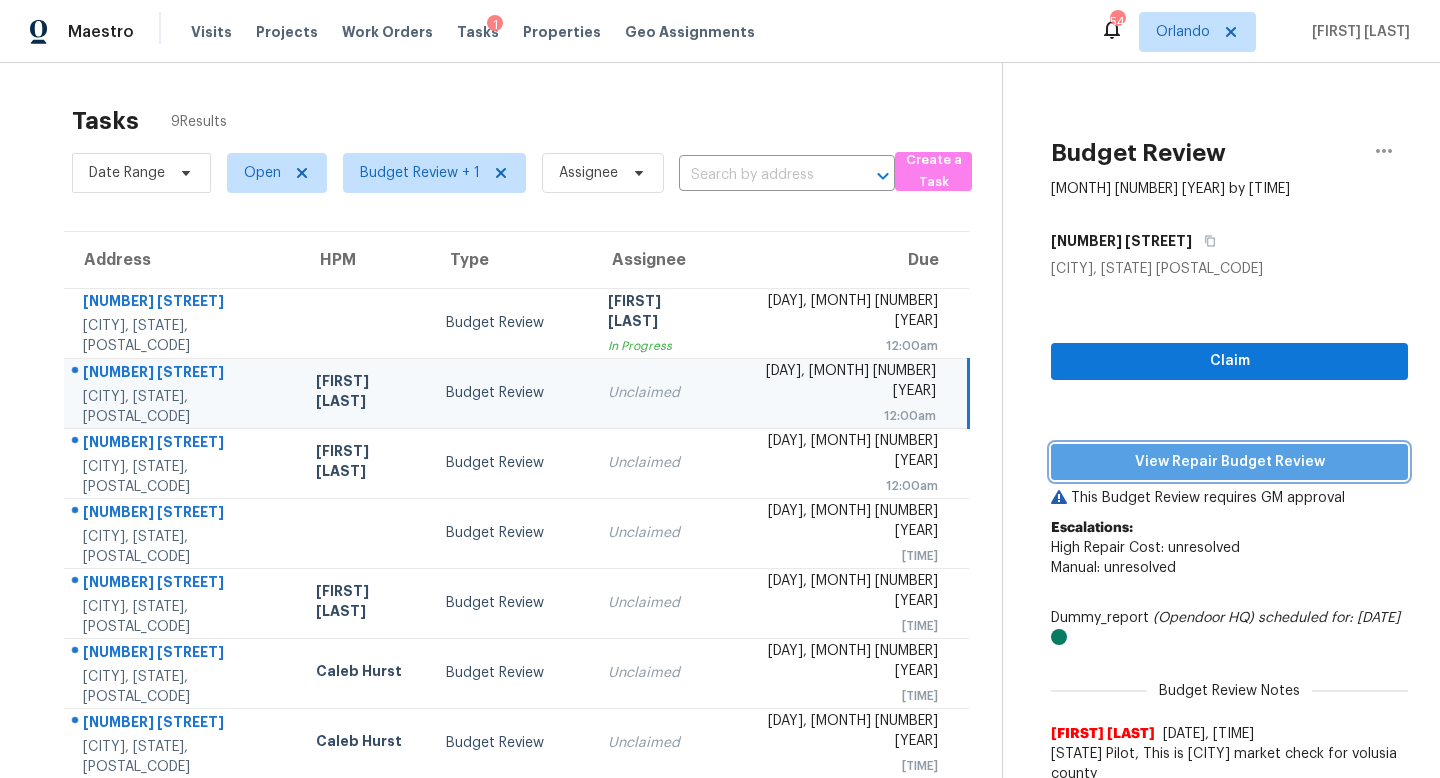 click on "View Repair Budget Review" at bounding box center (1229, 462) 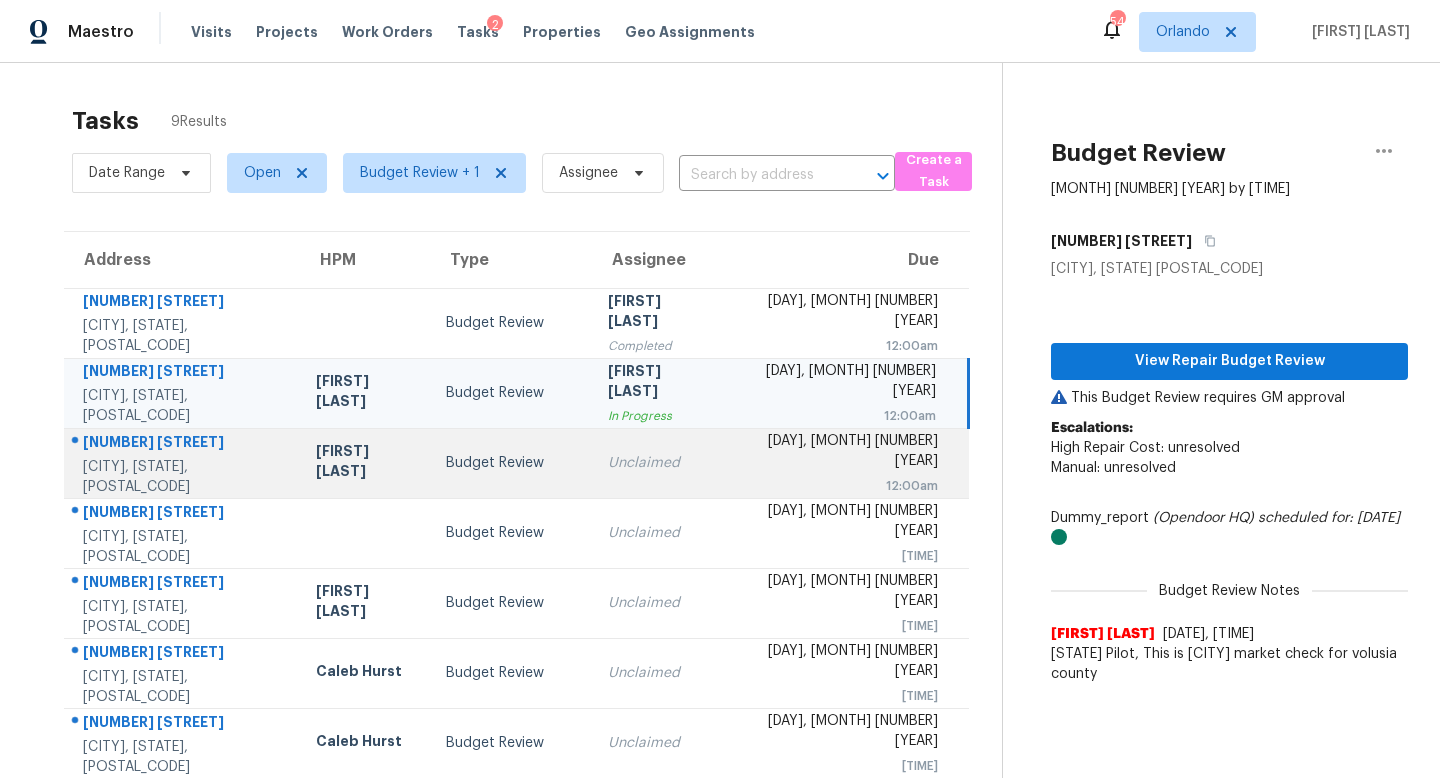 click on "Unclaimed" at bounding box center [658, 463] 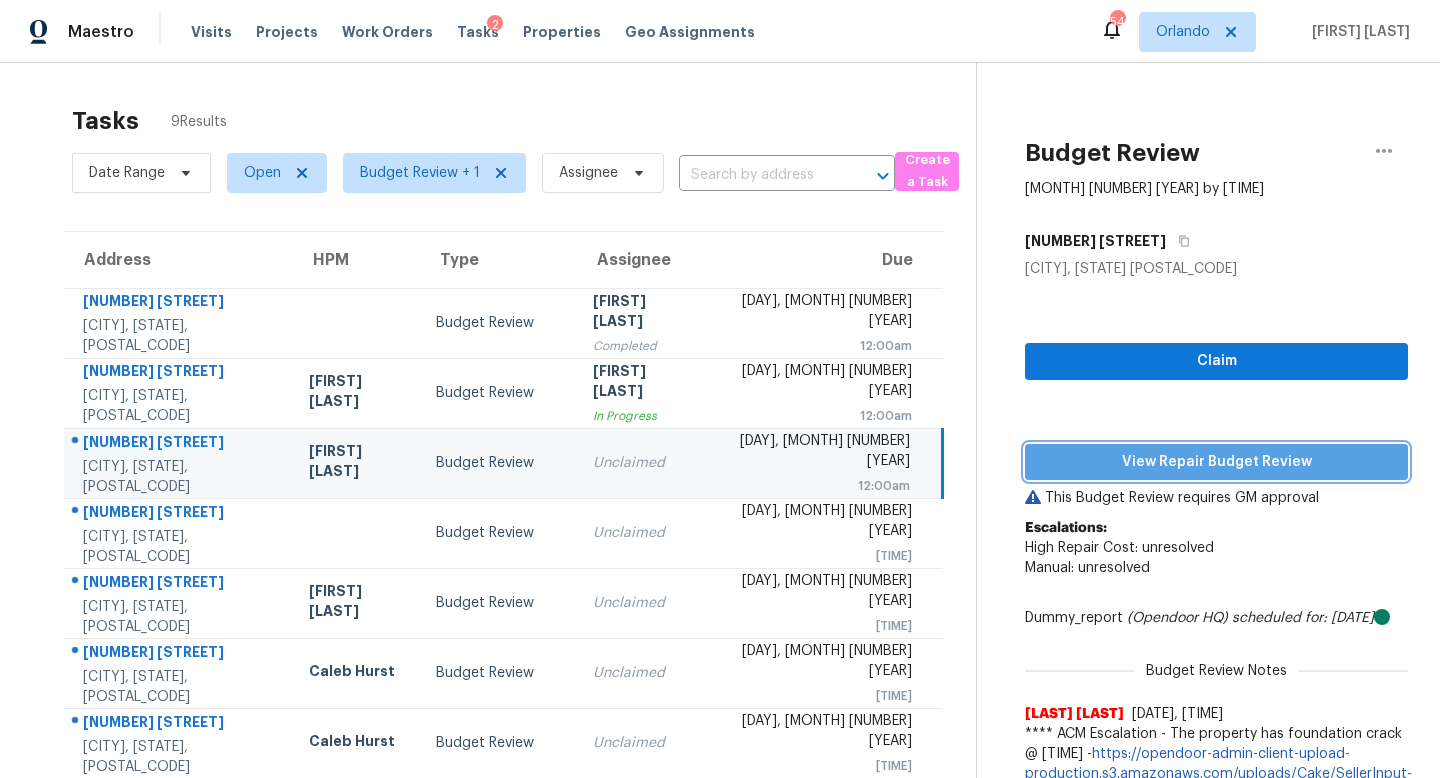click on "View Repair Budget Review" at bounding box center [1216, 462] 